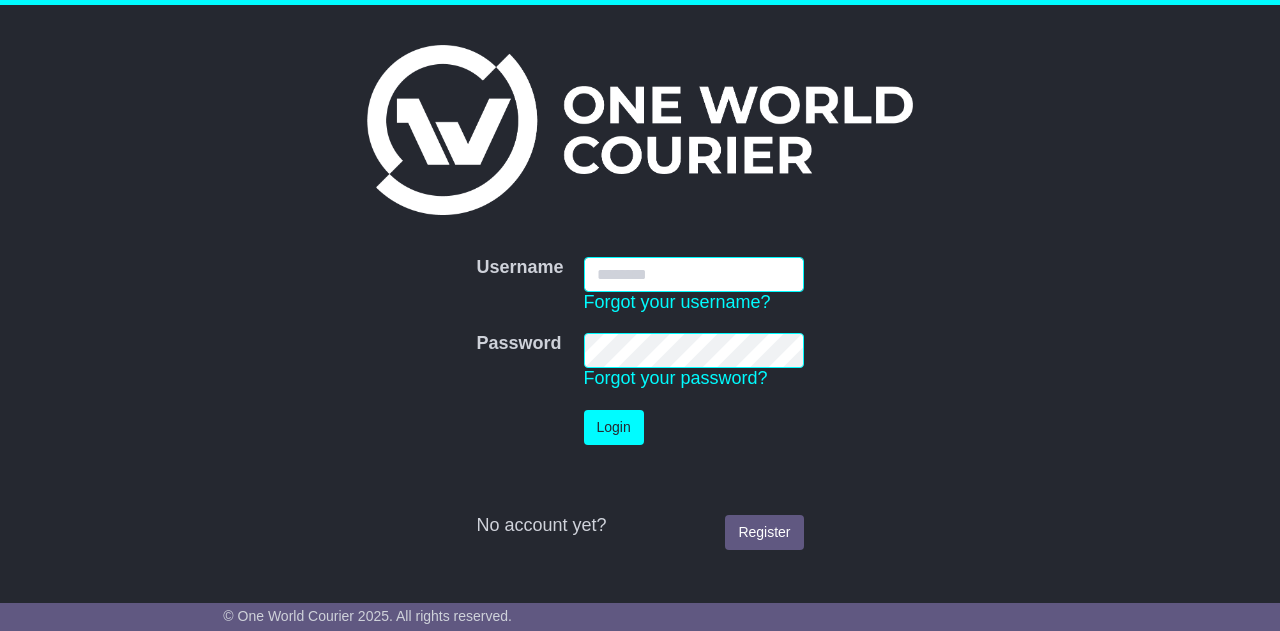 scroll, scrollTop: 0, scrollLeft: 0, axis: both 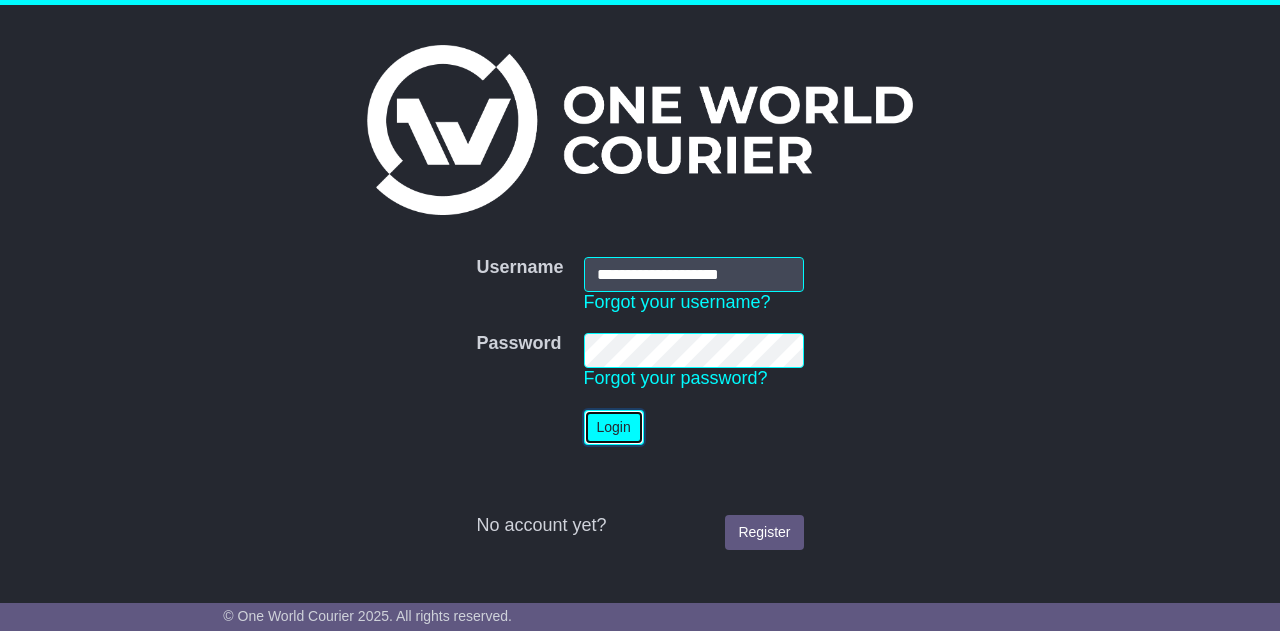 click on "Login" at bounding box center [614, 427] 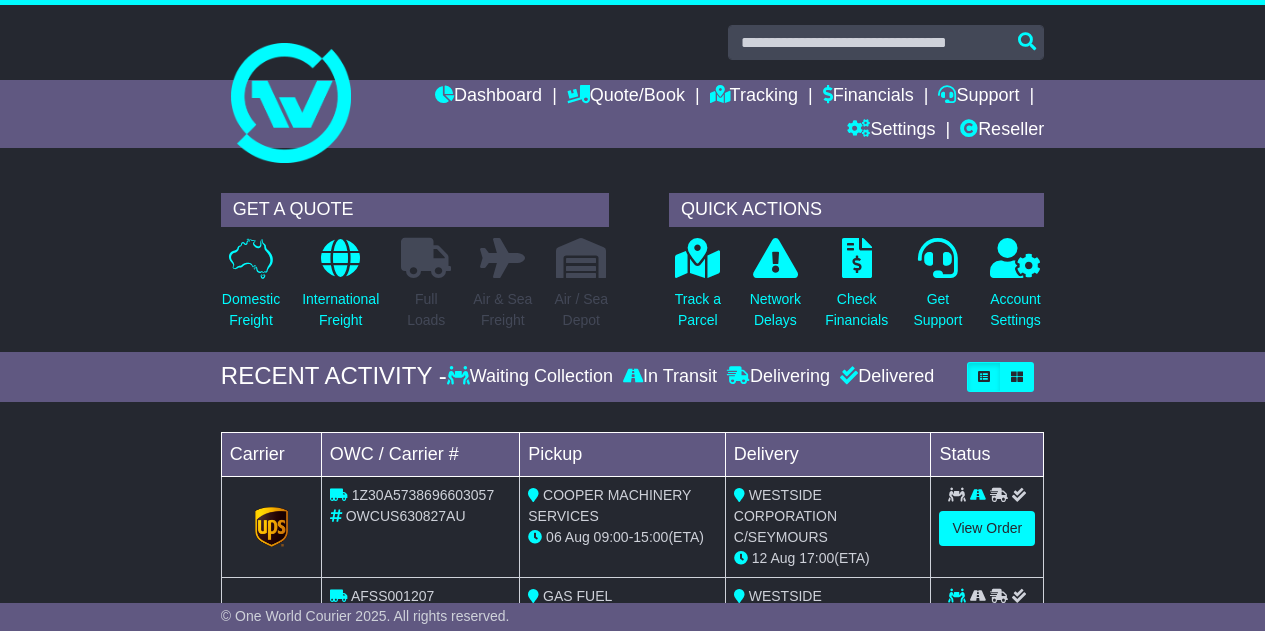 scroll, scrollTop: 0, scrollLeft: 0, axis: both 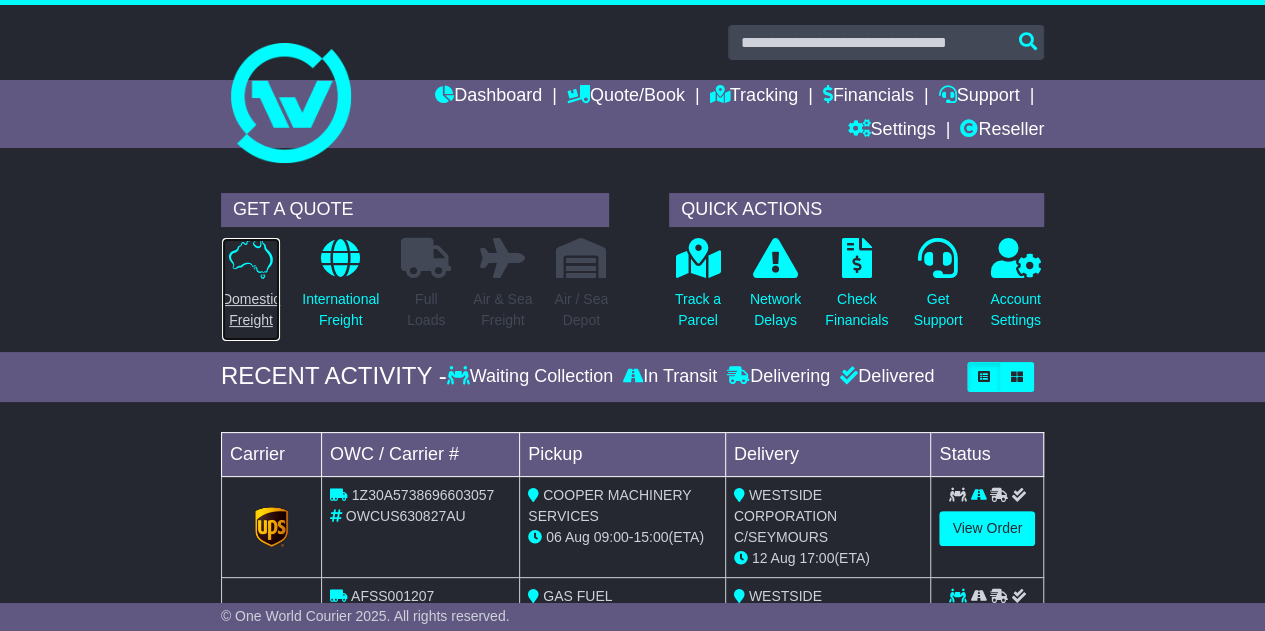 click on "Domestic Freight" at bounding box center (251, 310) 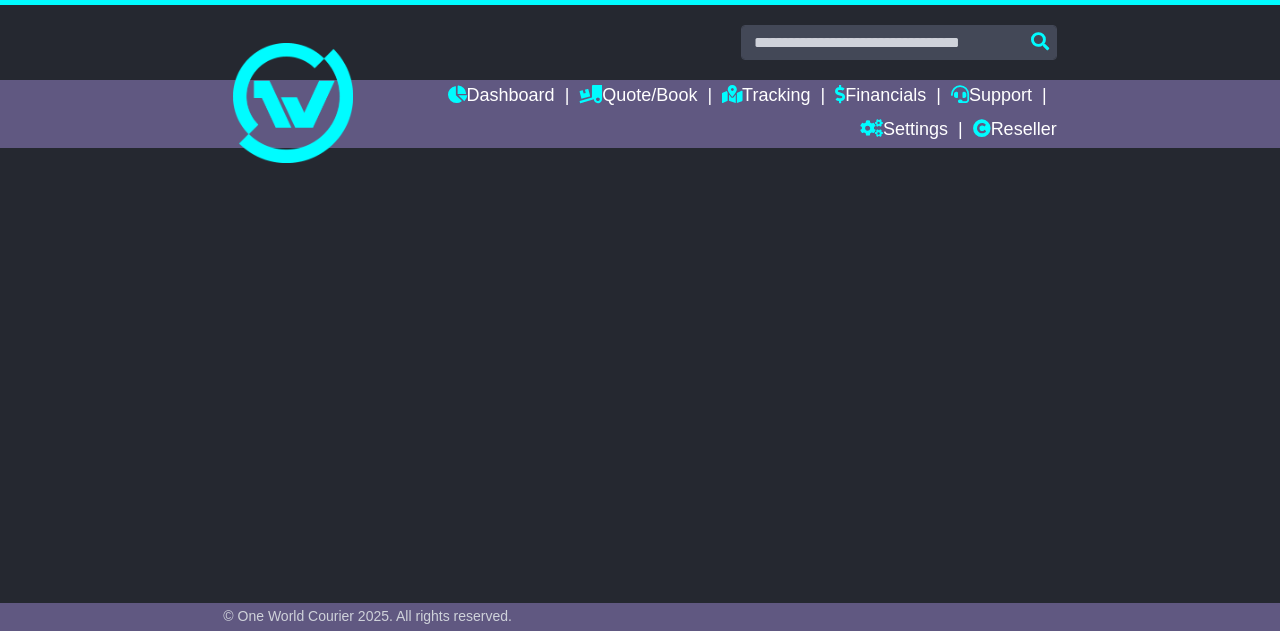 scroll, scrollTop: 0, scrollLeft: 0, axis: both 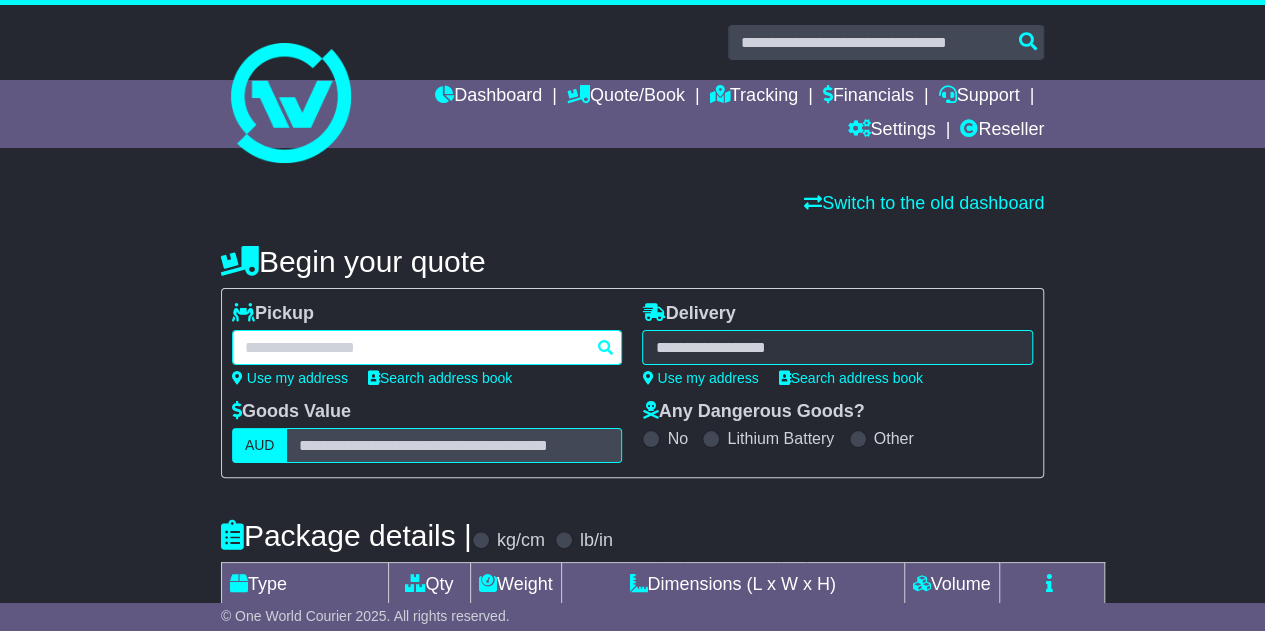 click at bounding box center (427, 347) 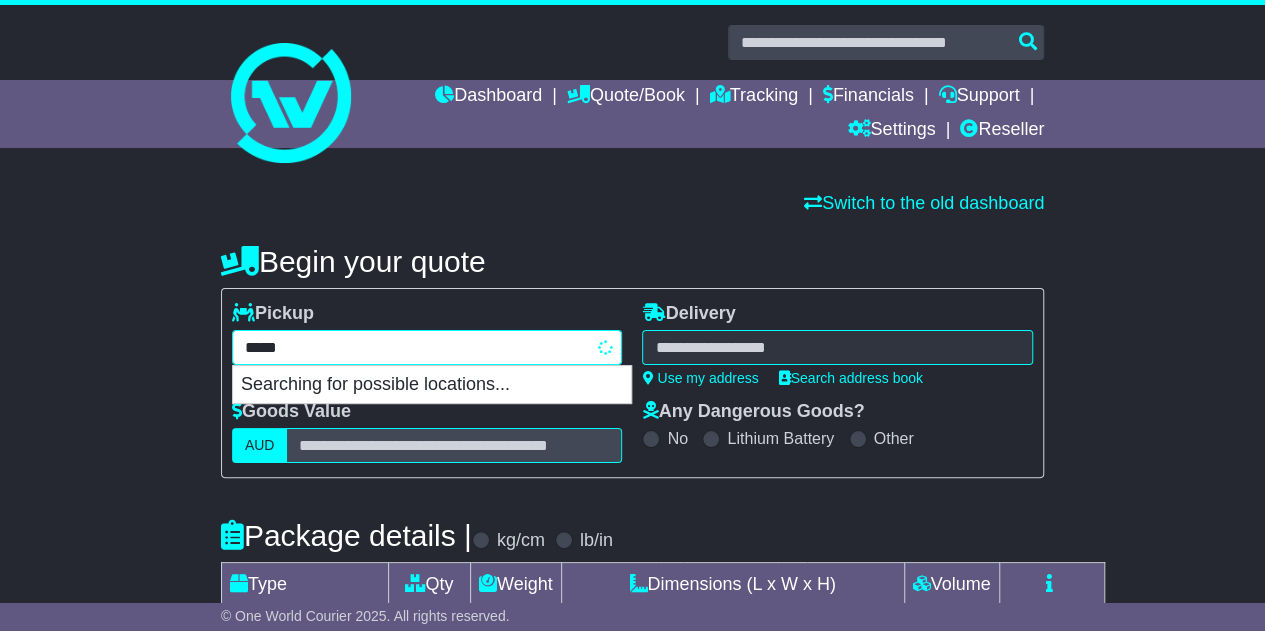 type on "******" 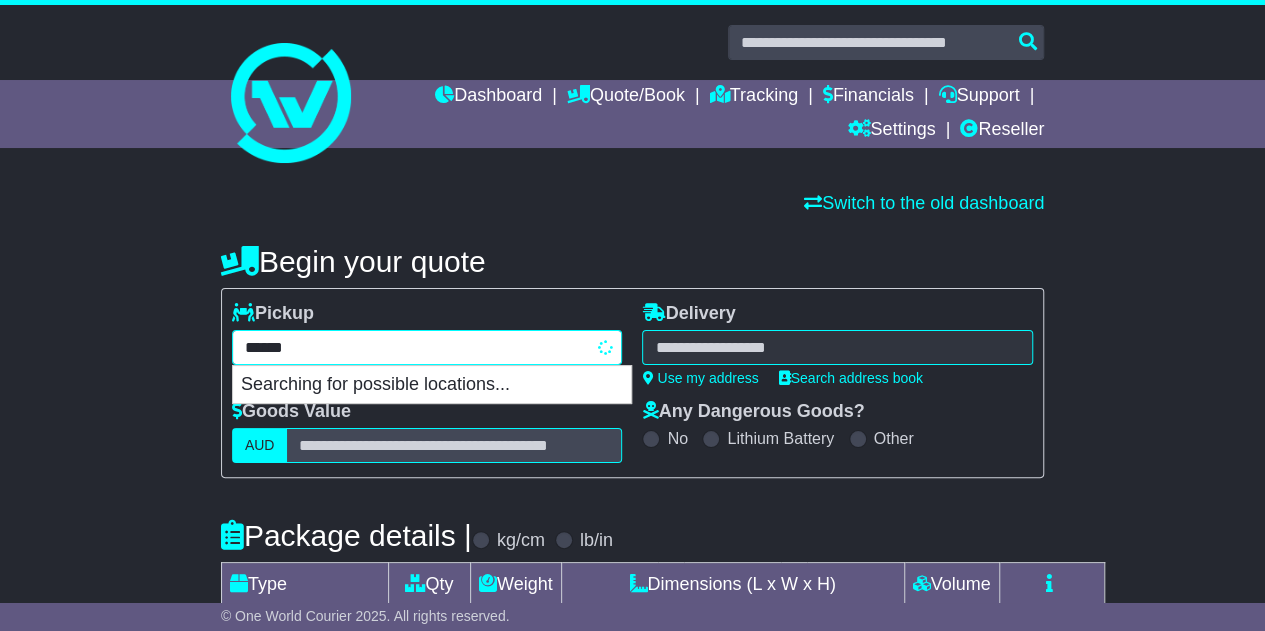 type on "********" 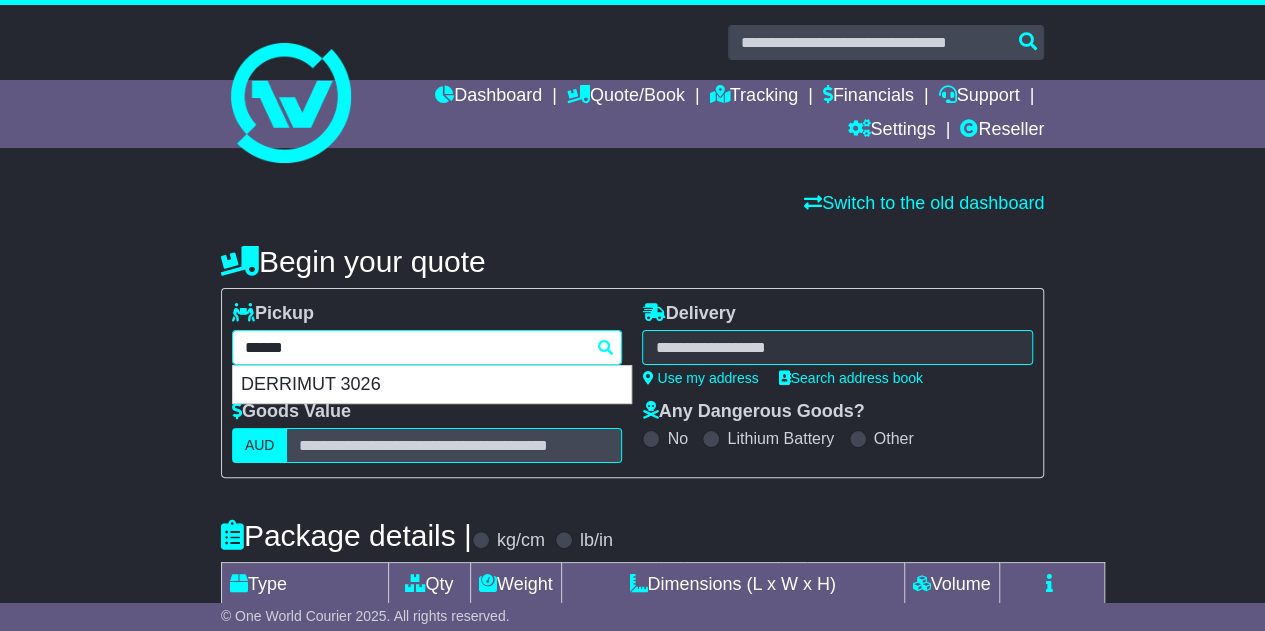 type 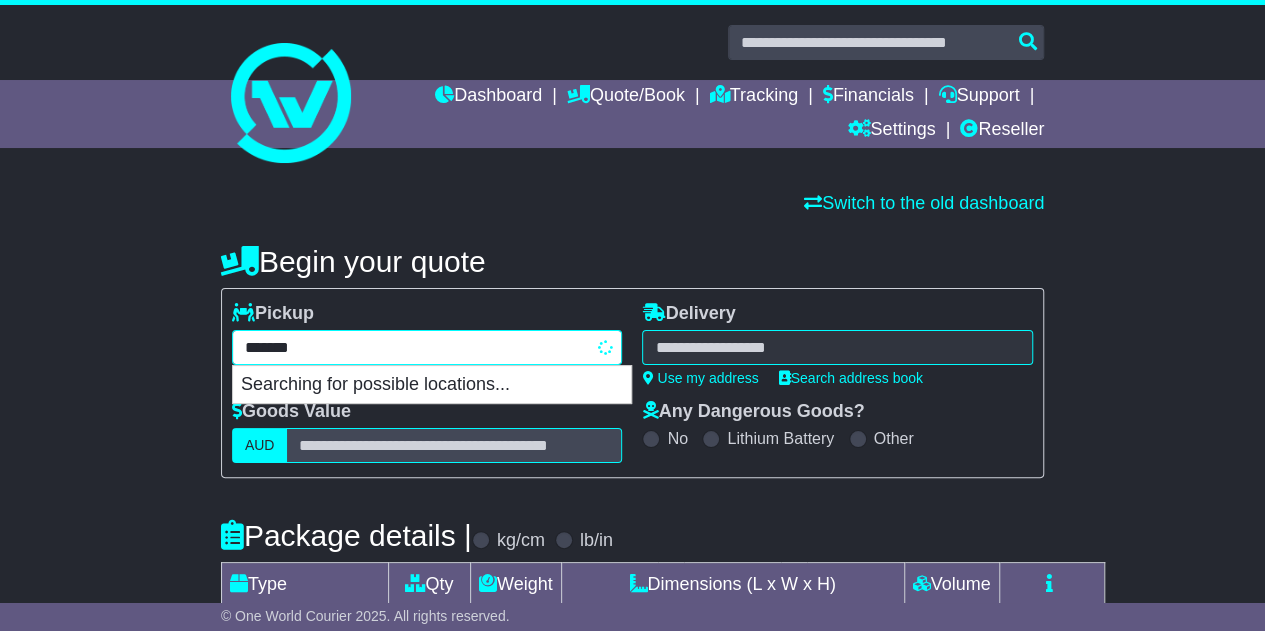 type on "********" 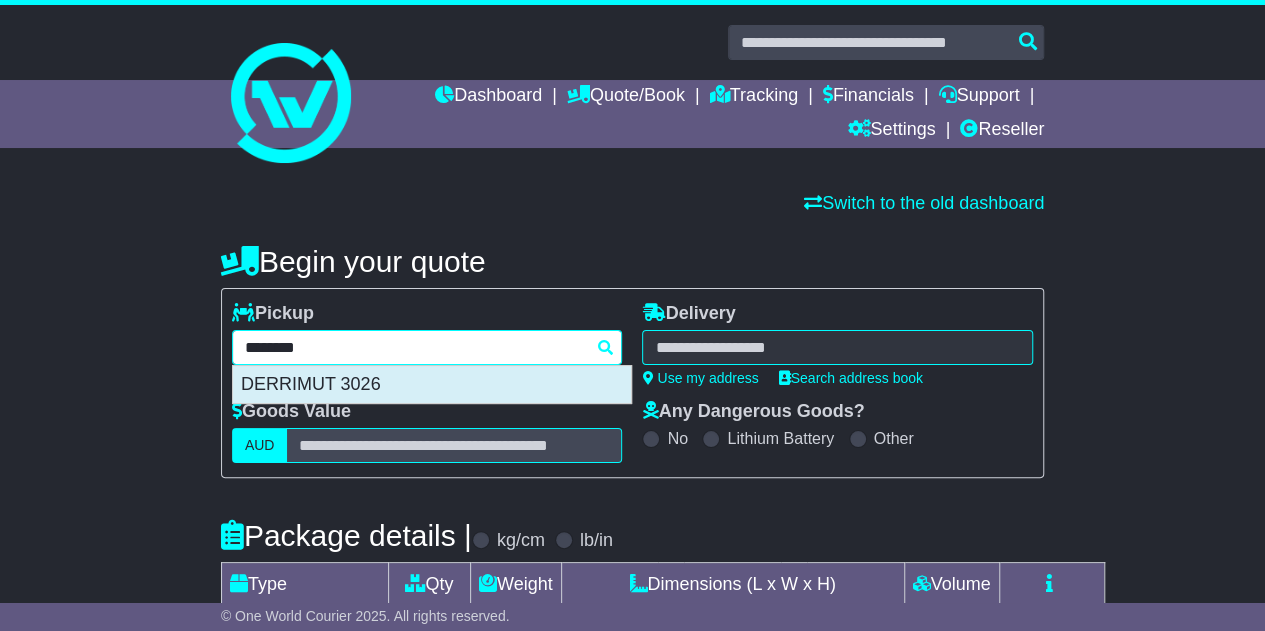 click on "DERRIMUT 3026" at bounding box center (432, 385) 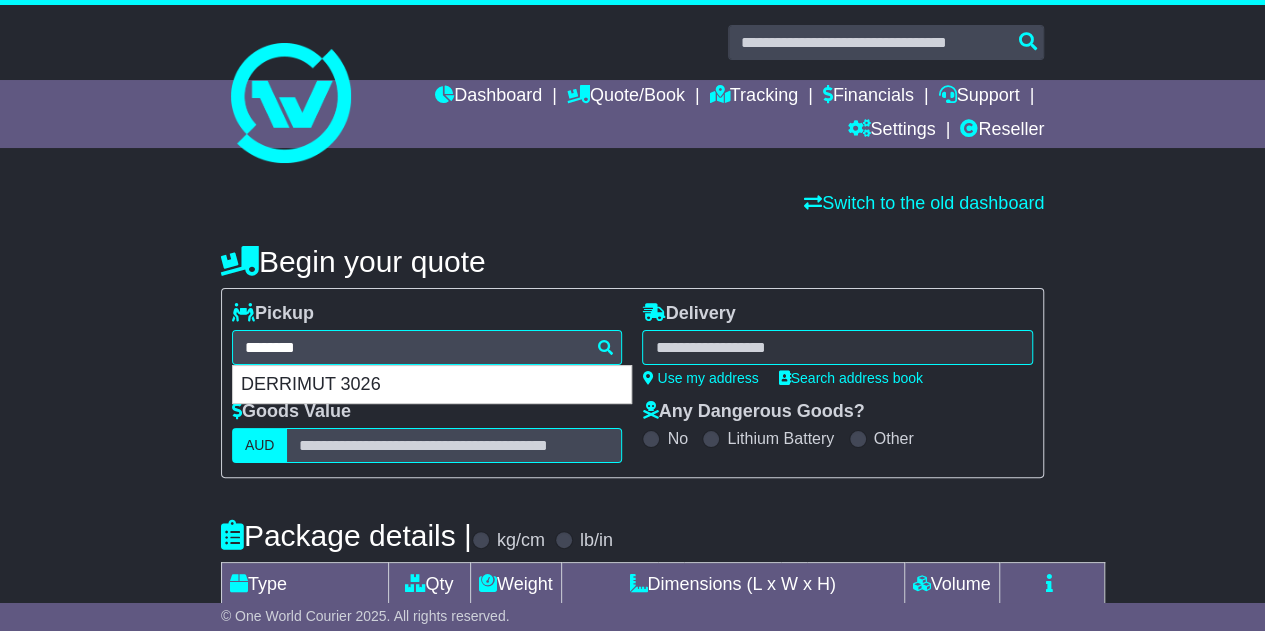 type on "**********" 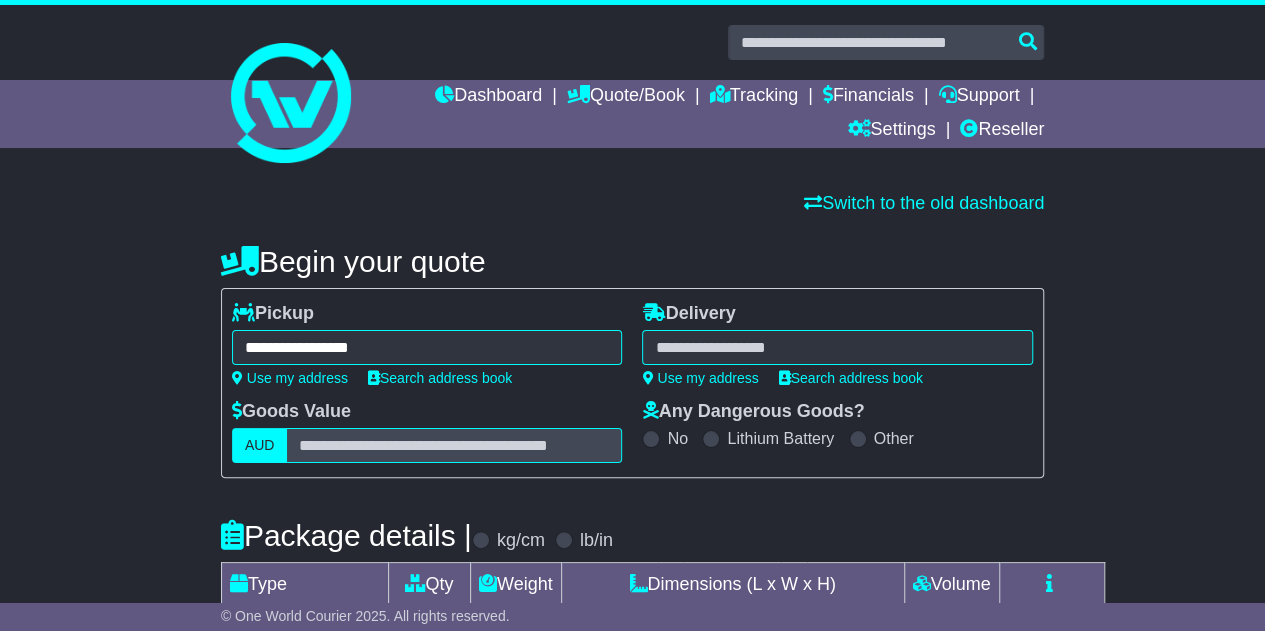 click at bounding box center (837, 347) 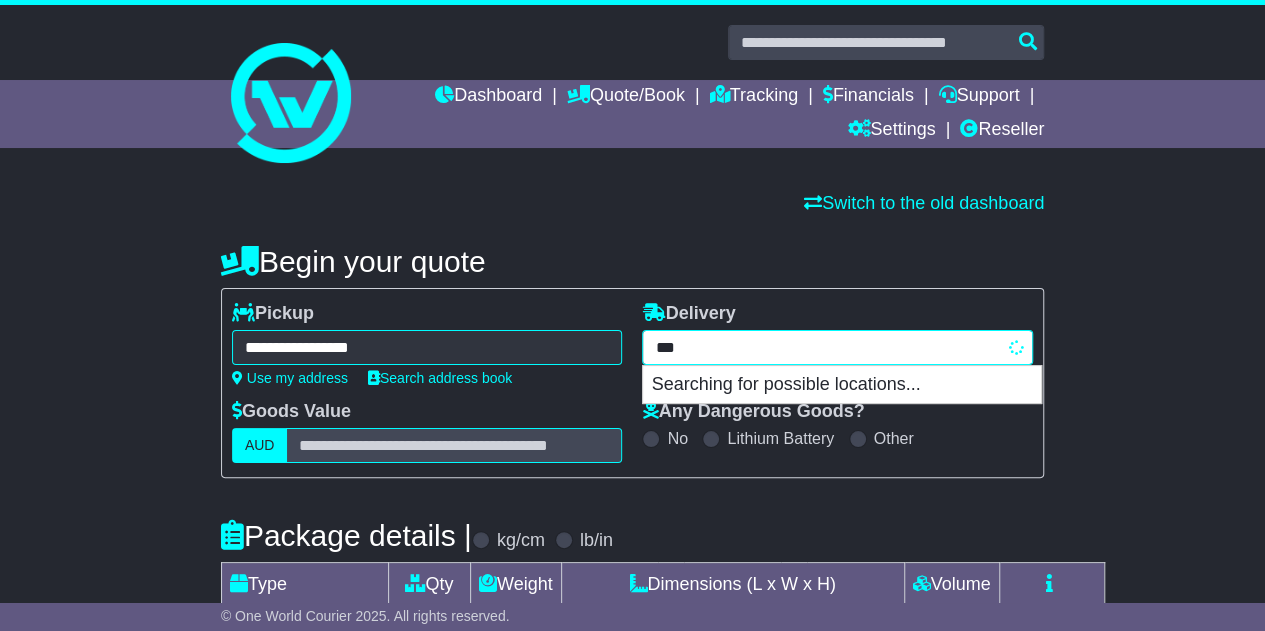 type on "****" 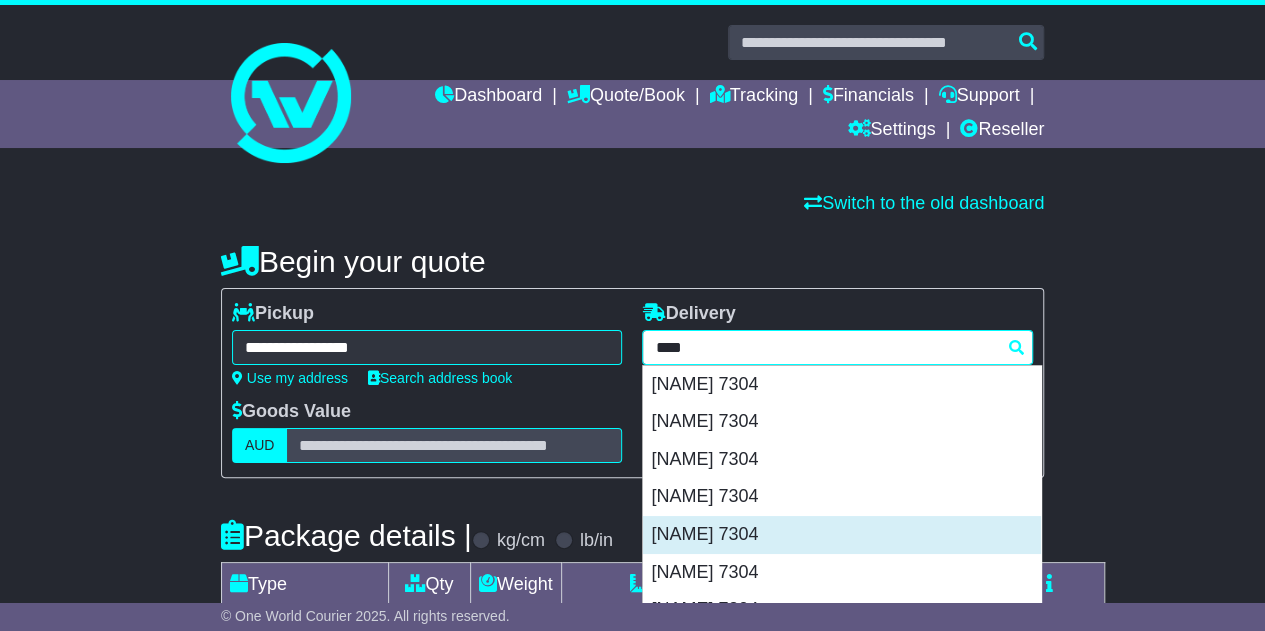 scroll, scrollTop: 200, scrollLeft: 0, axis: vertical 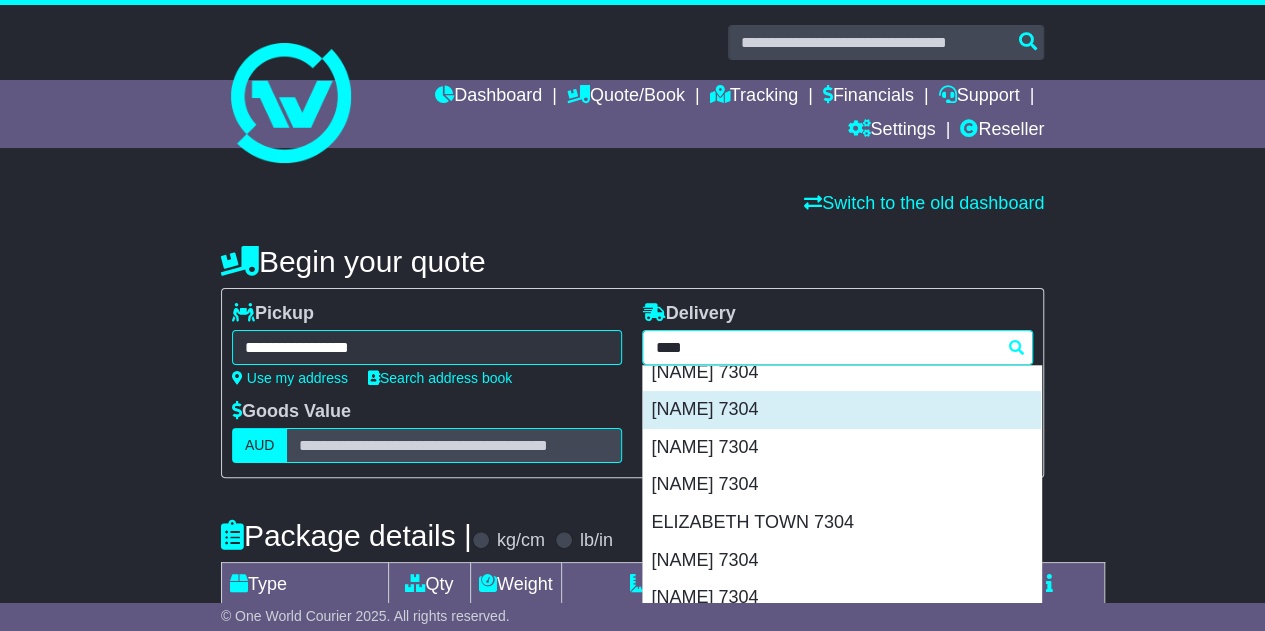 click on "[NAME] 7304" at bounding box center (842, 410) 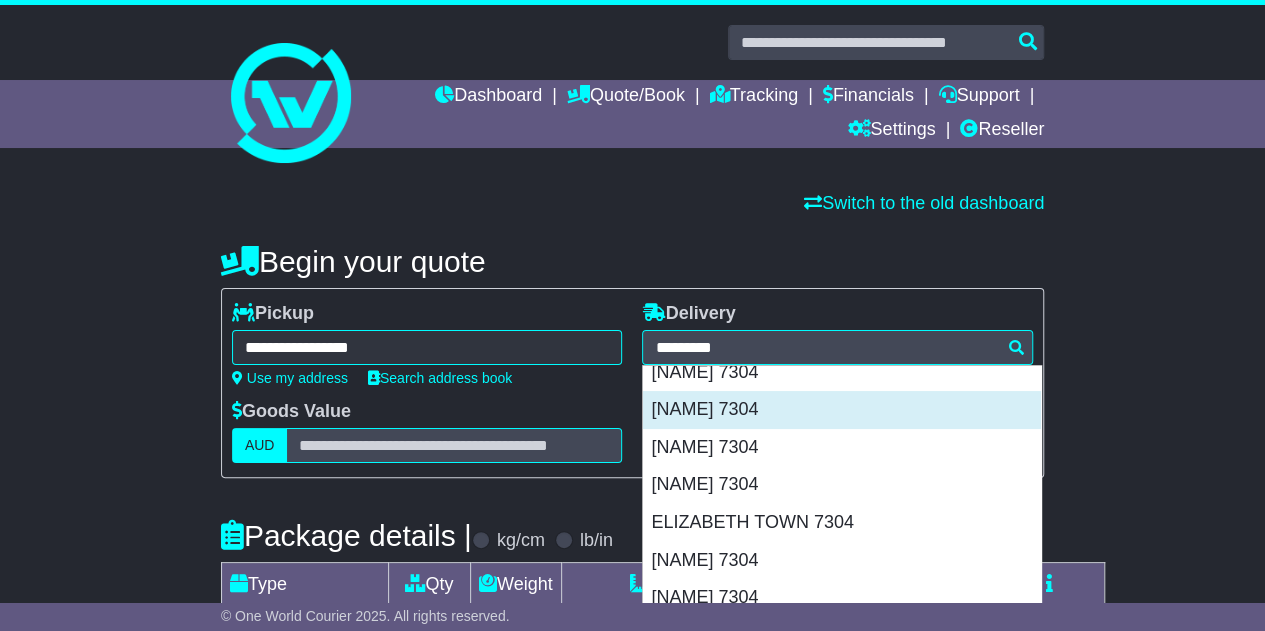 type on "**********" 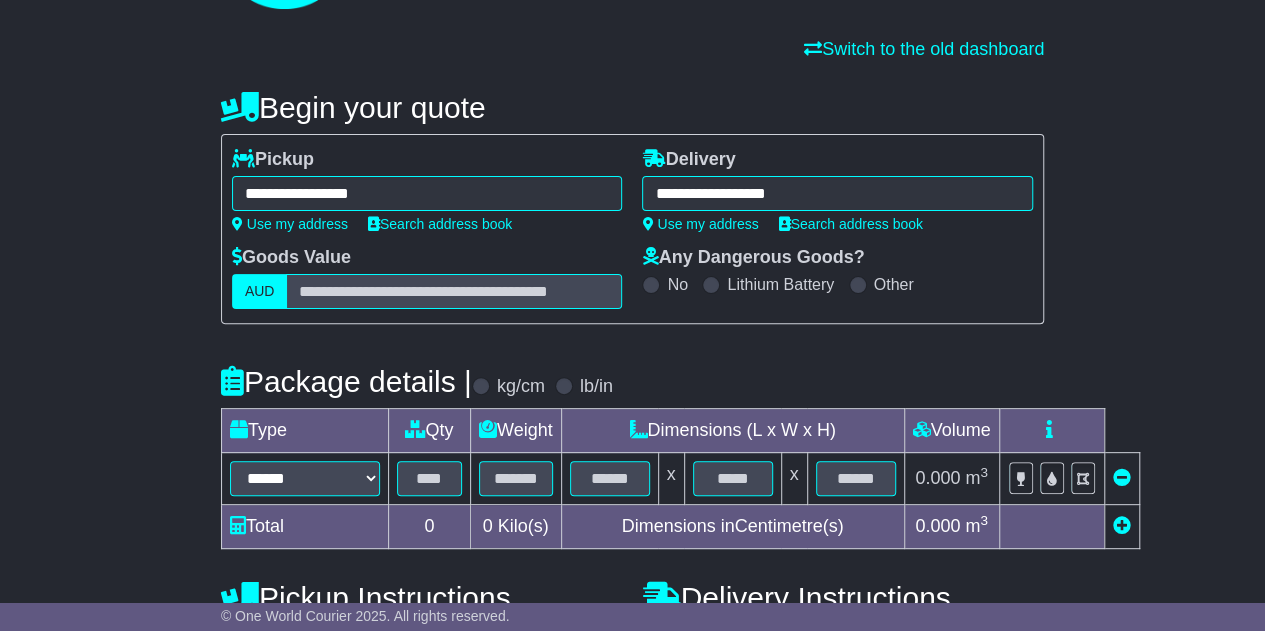 scroll, scrollTop: 200, scrollLeft: 0, axis: vertical 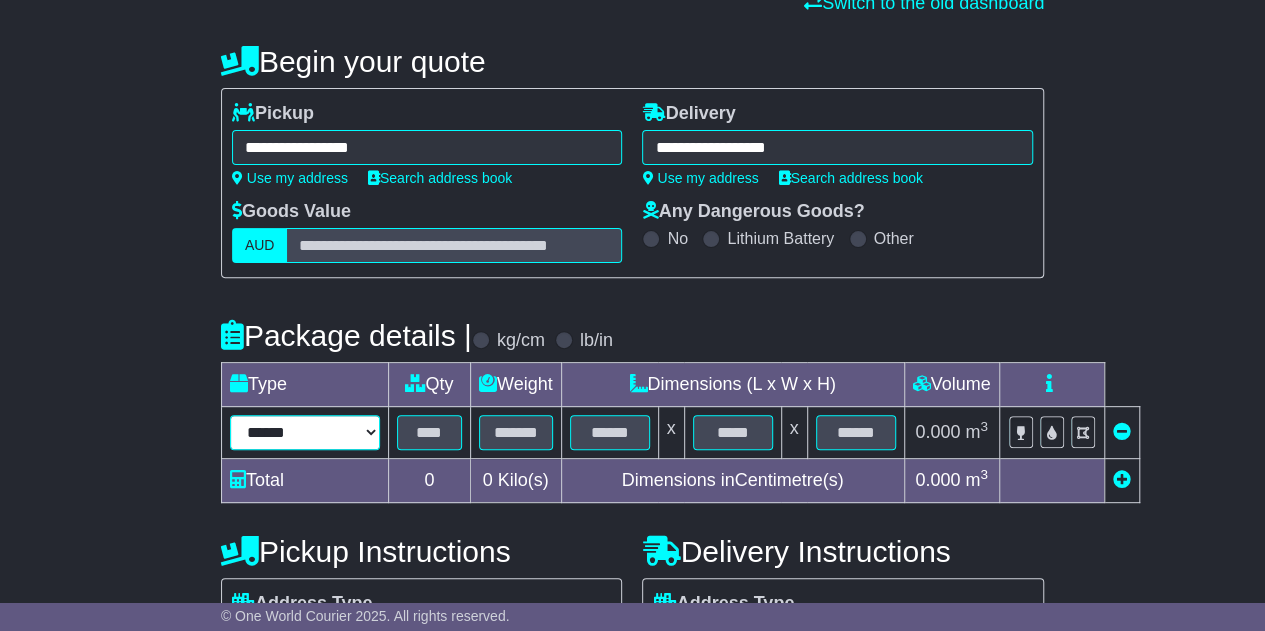 click on "****** ****** *** ******** ***** **** **** ****** *** *******" at bounding box center [305, 432] 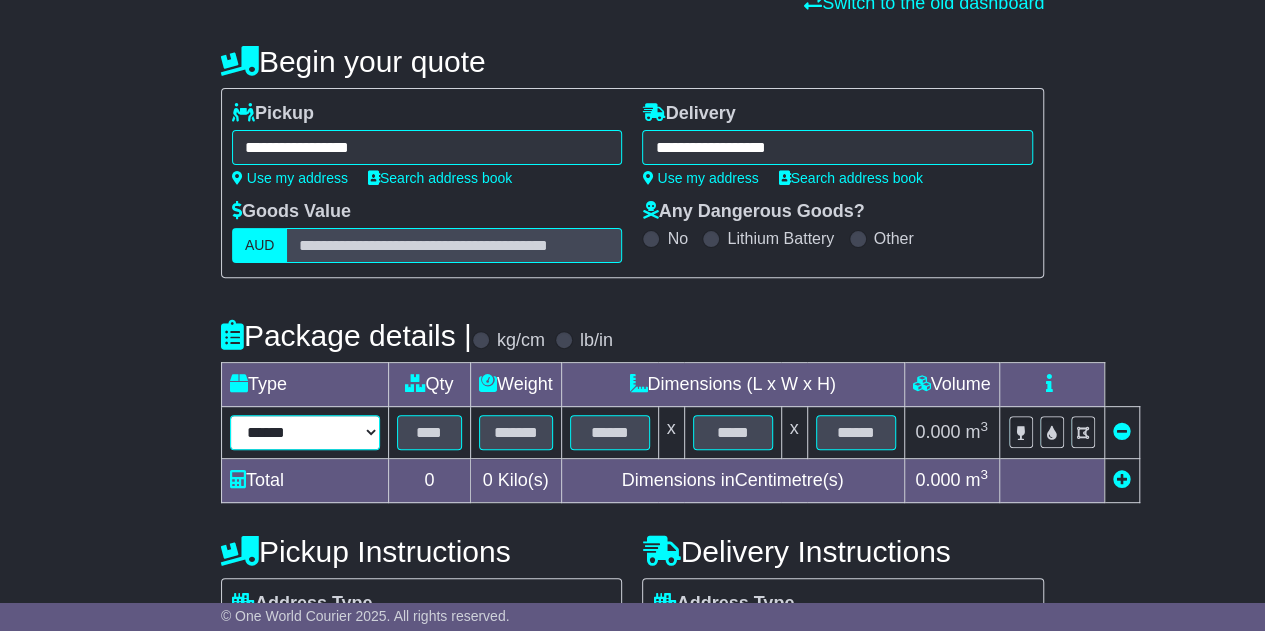 select on "****" 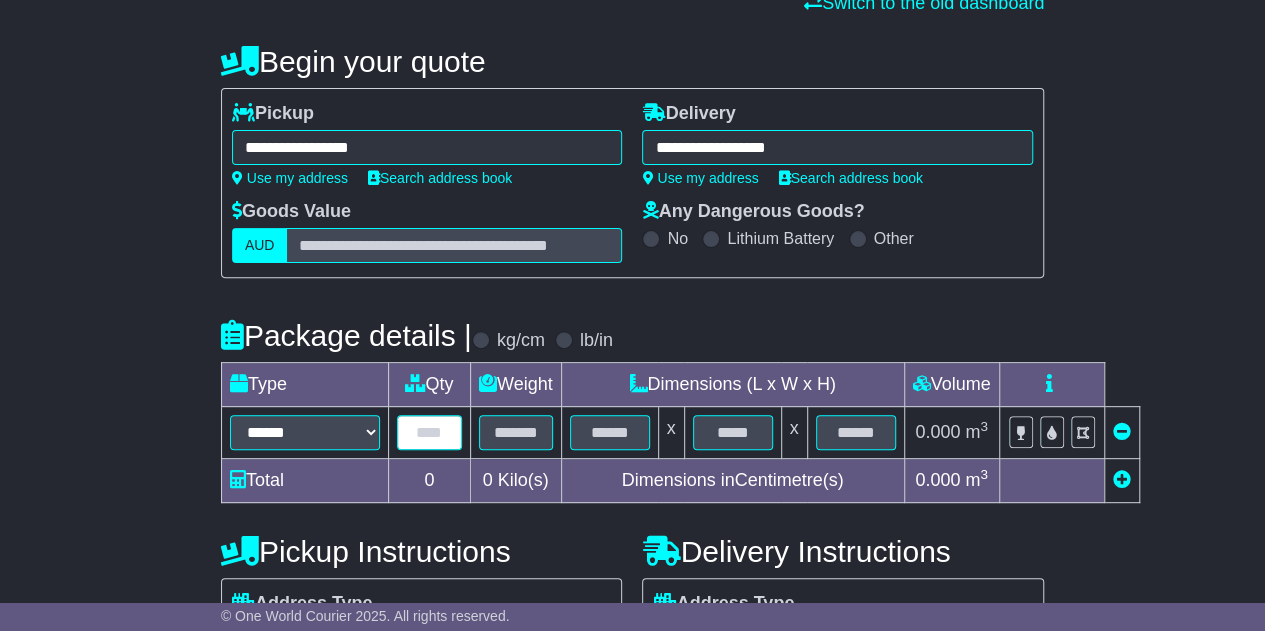 click at bounding box center (429, 432) 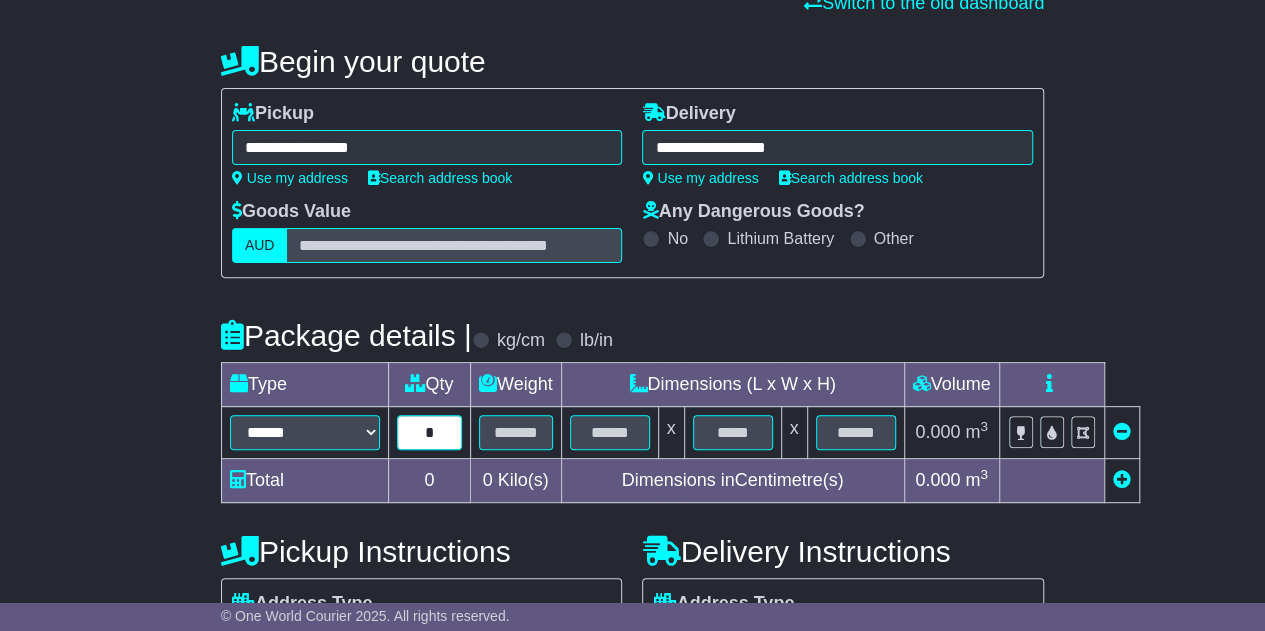 type on "*" 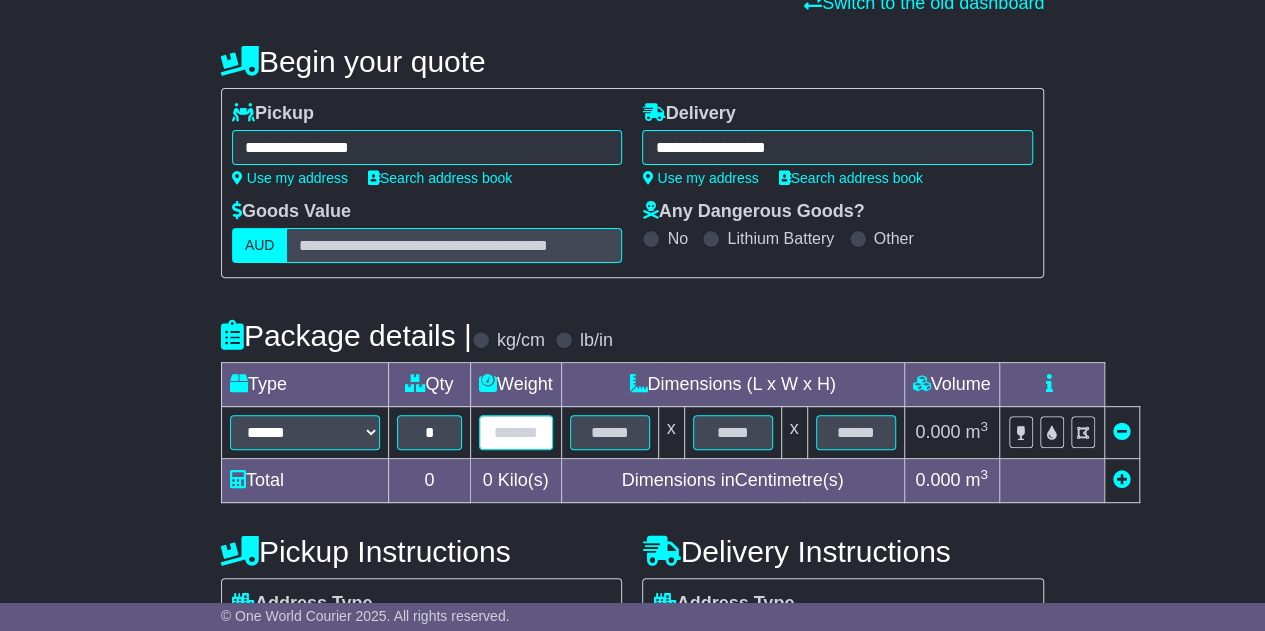 click at bounding box center (516, 432) 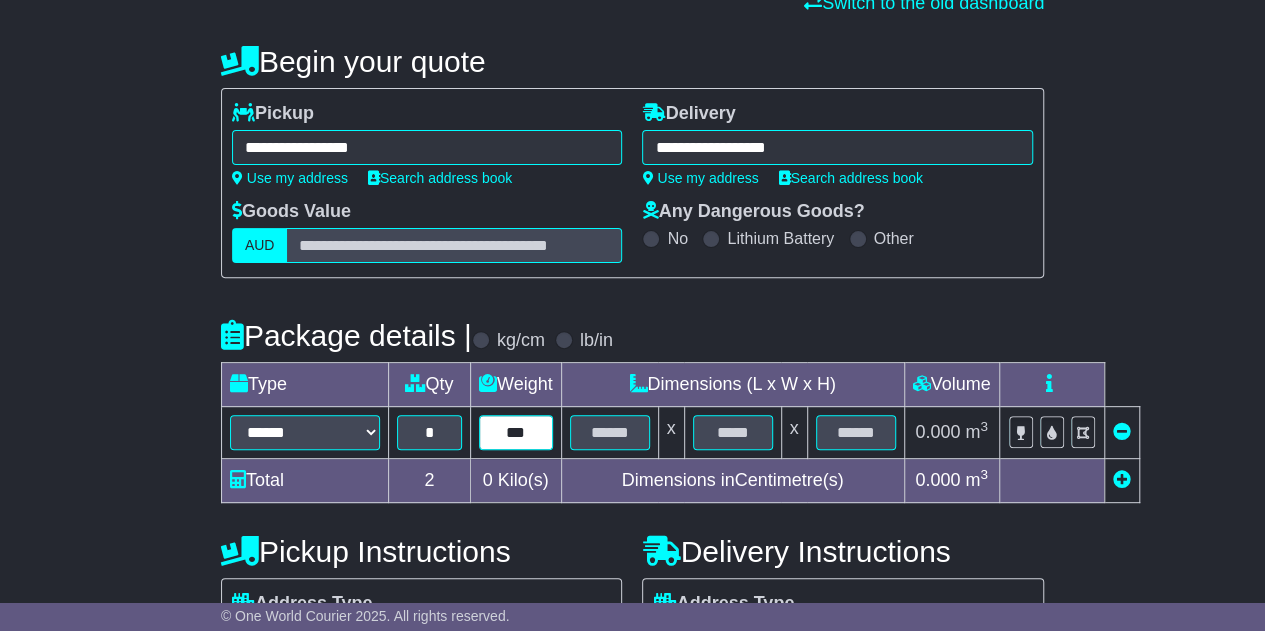 type on "***" 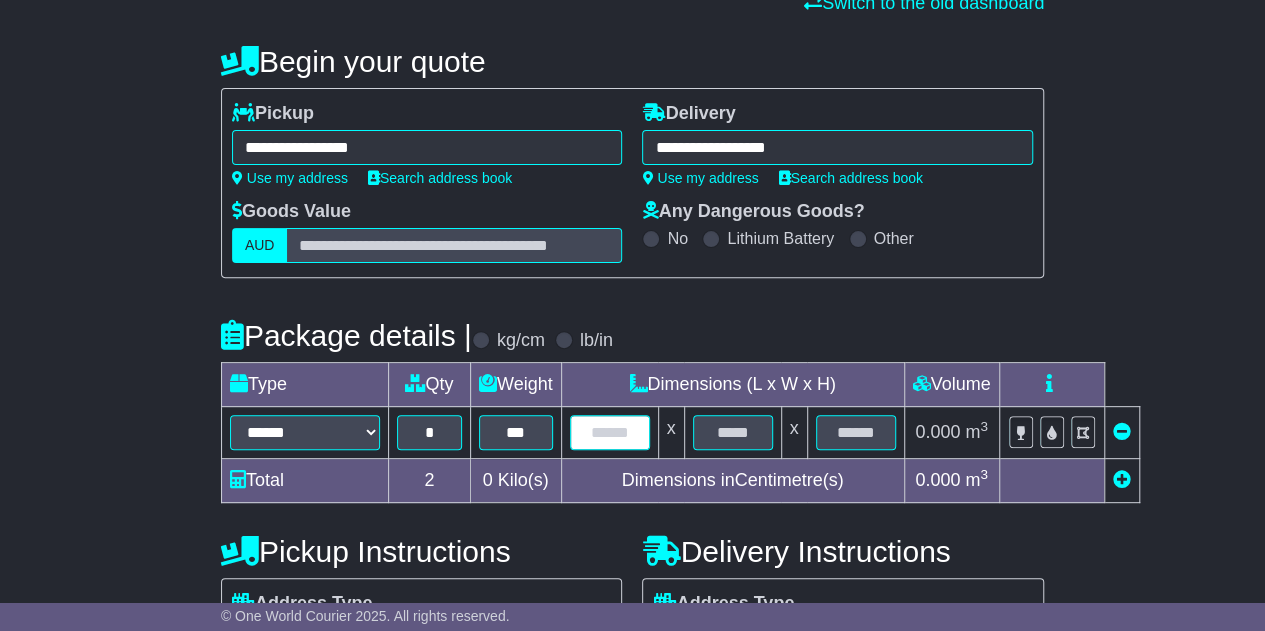 click at bounding box center (609, 433) 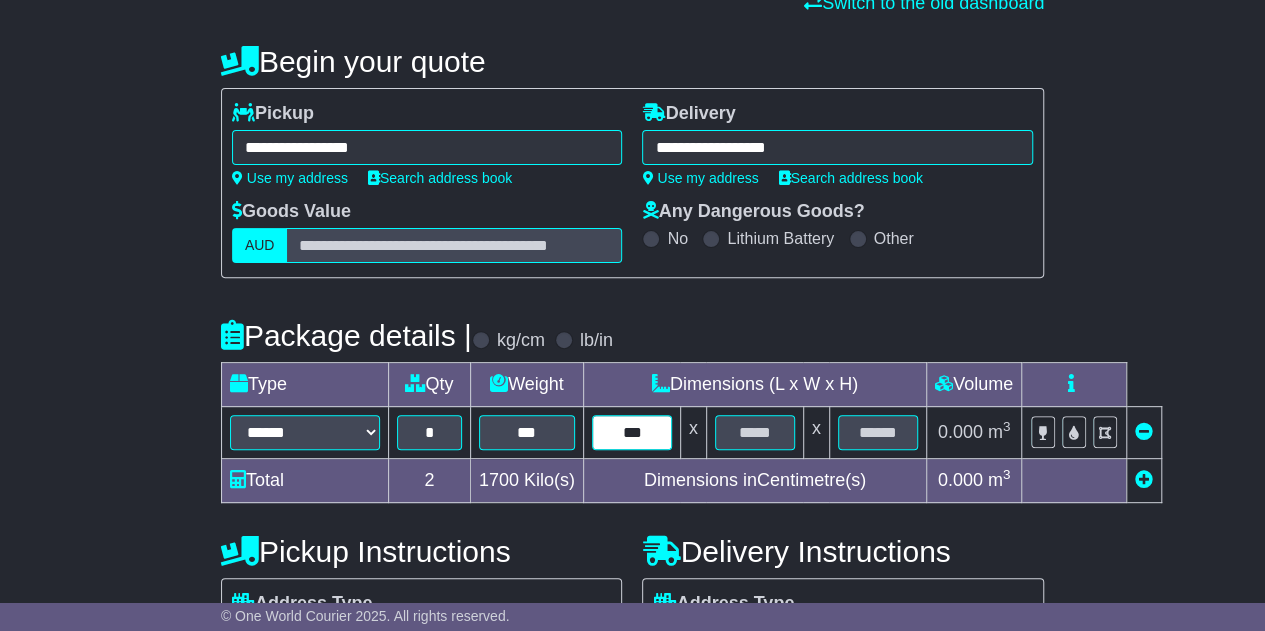 type on "***" 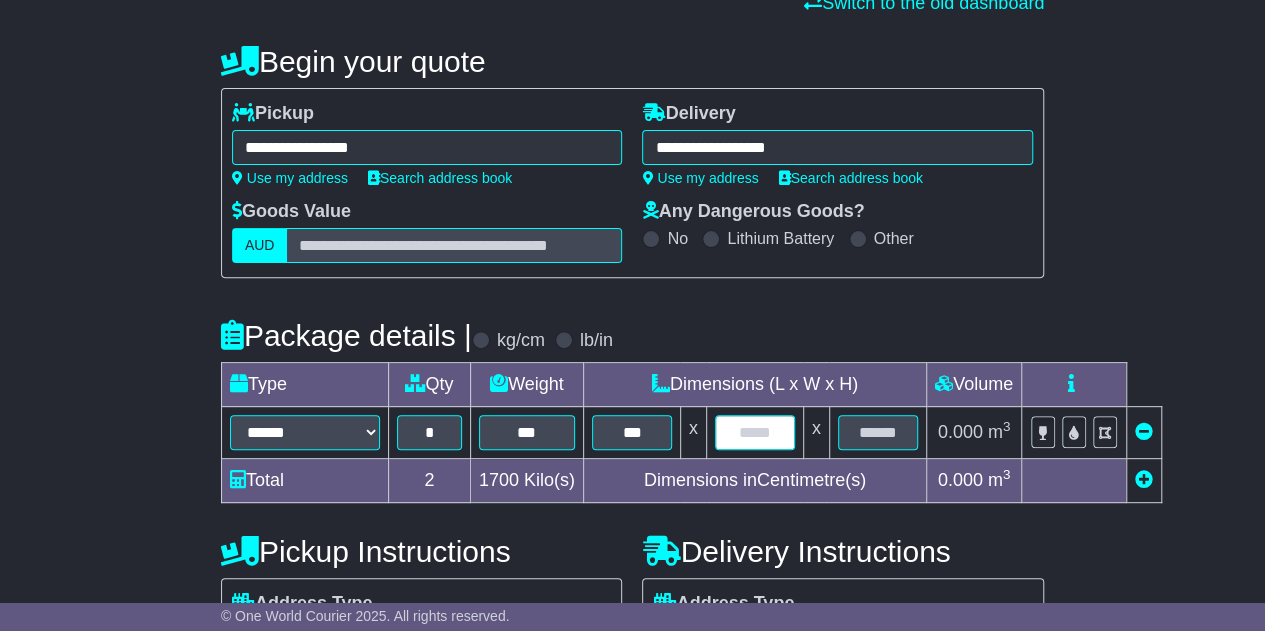 click at bounding box center [755, 432] 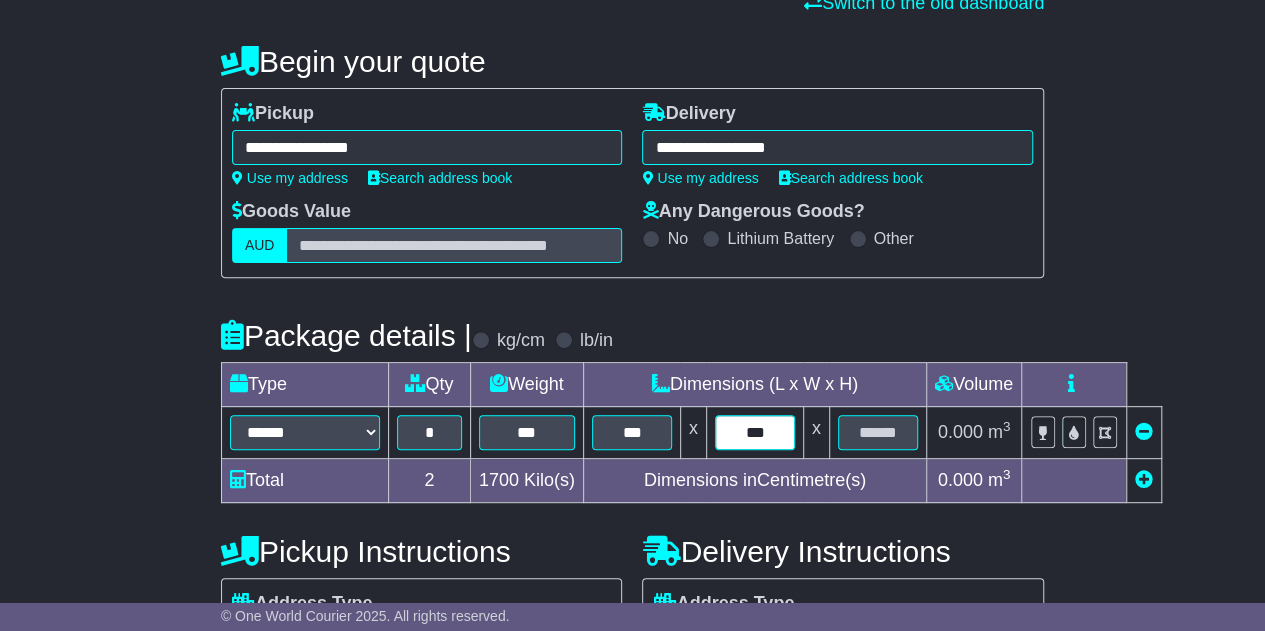 type on "***" 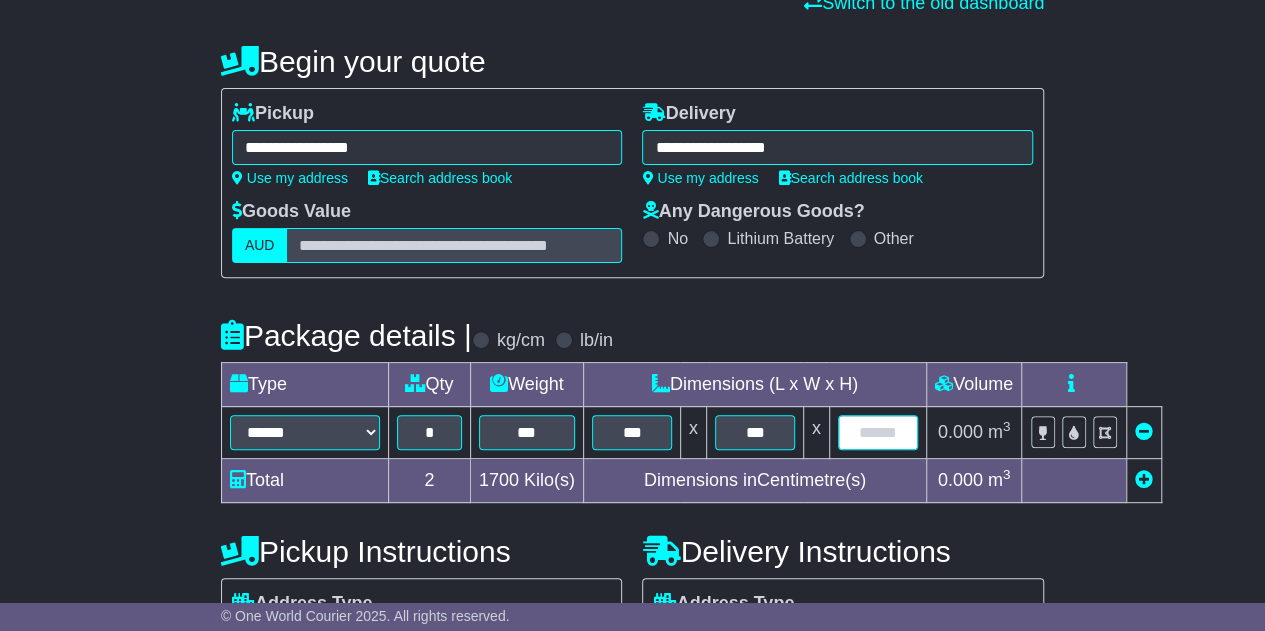 click at bounding box center [878, 432] 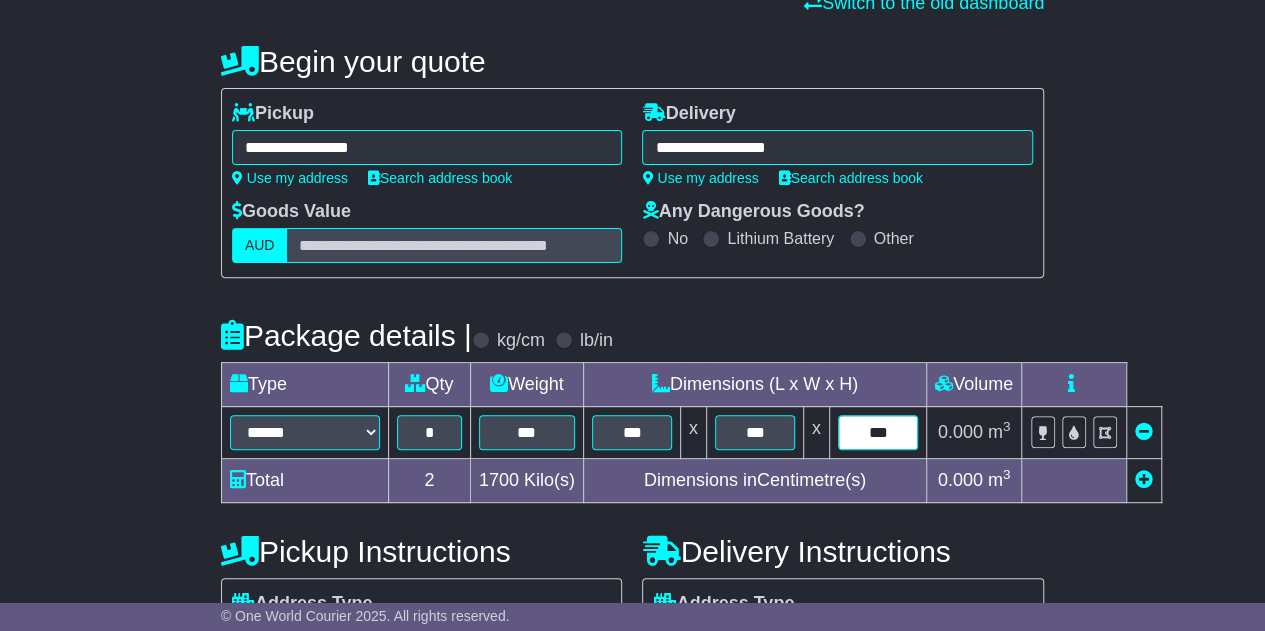 type on "***" 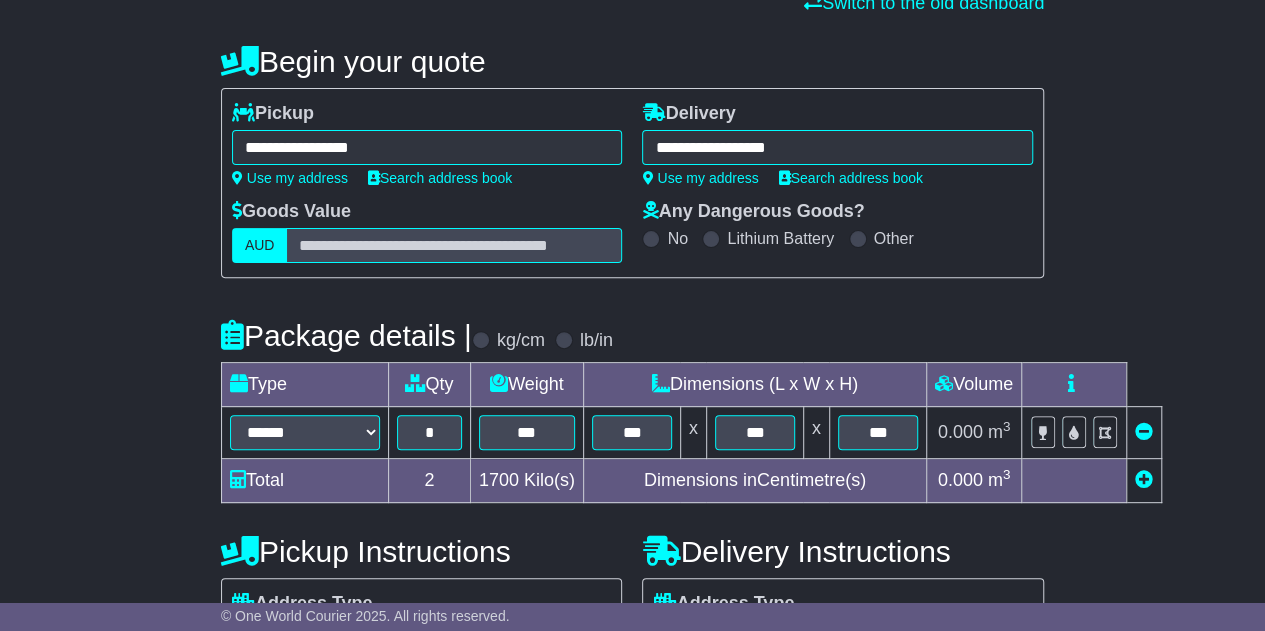 click on "**********" at bounding box center [632, 526] 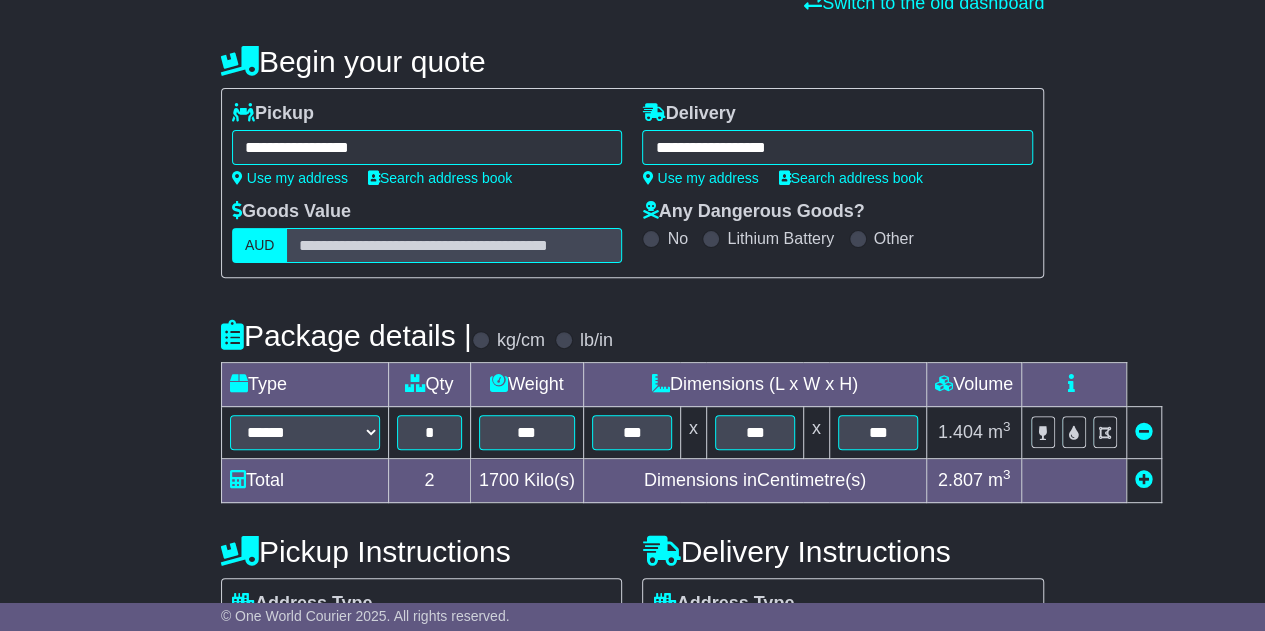 click at bounding box center (1144, 479) 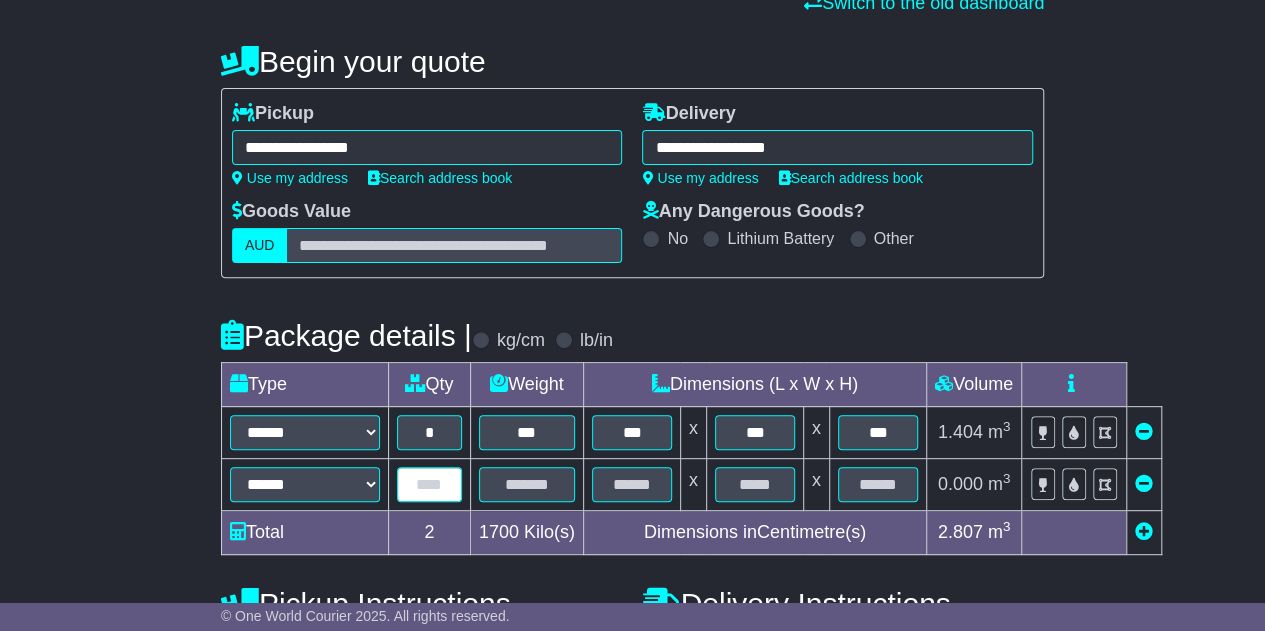 click at bounding box center (429, 484) 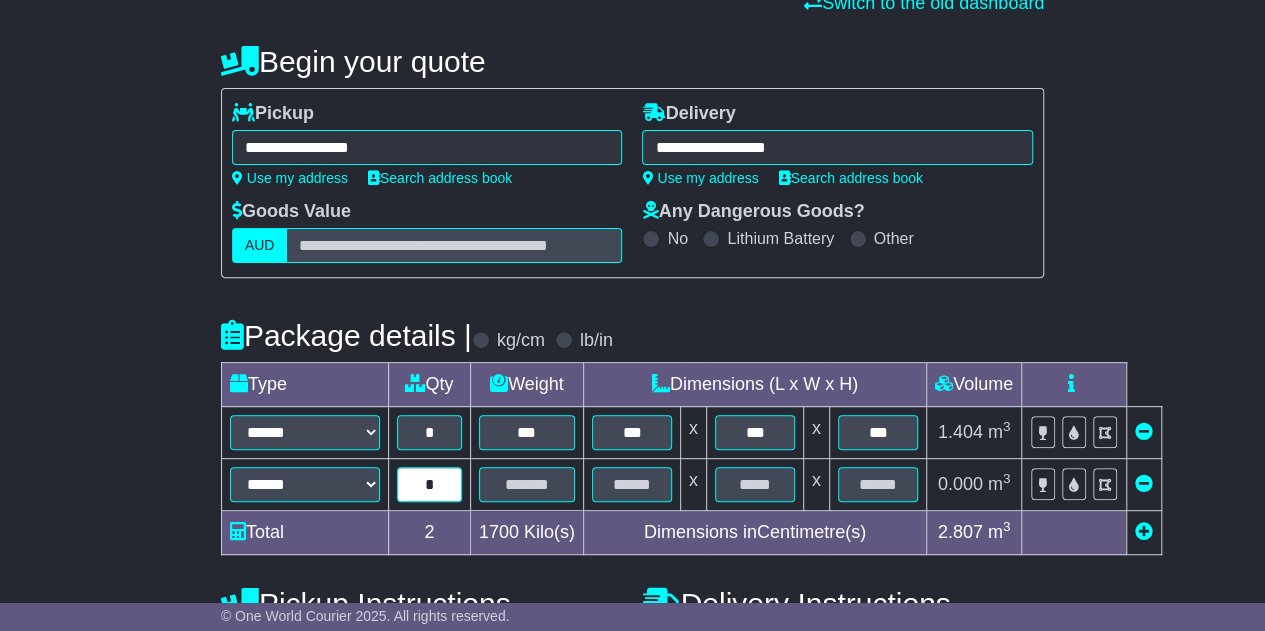 type on "*" 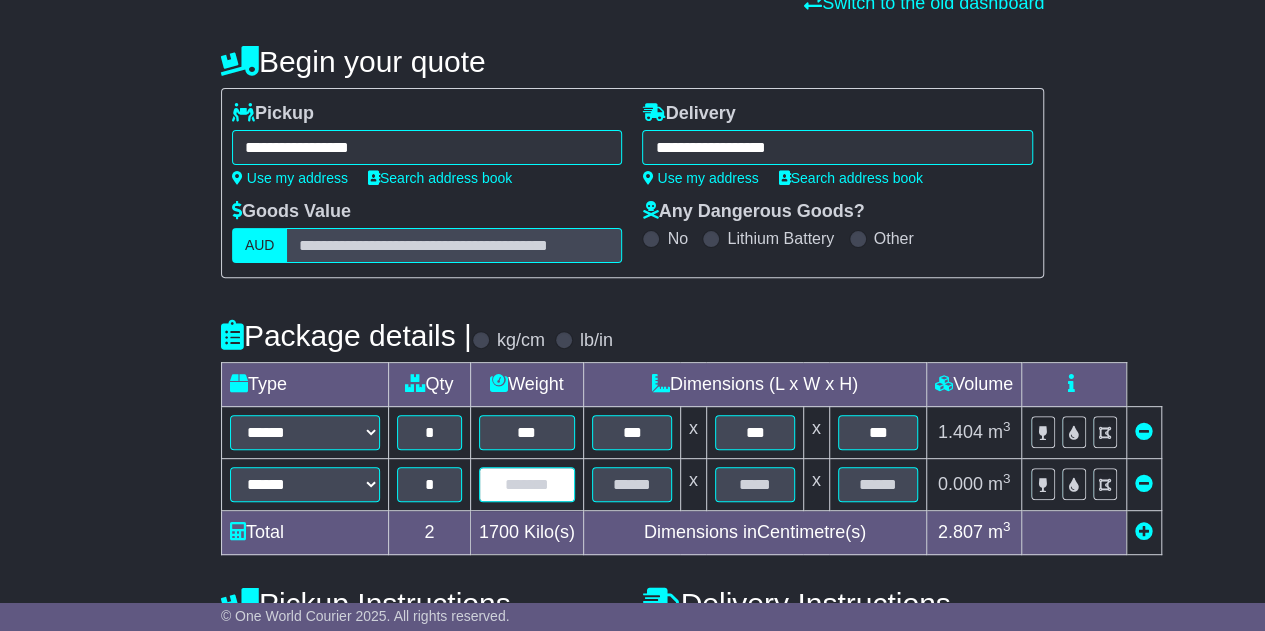 click at bounding box center [527, 484] 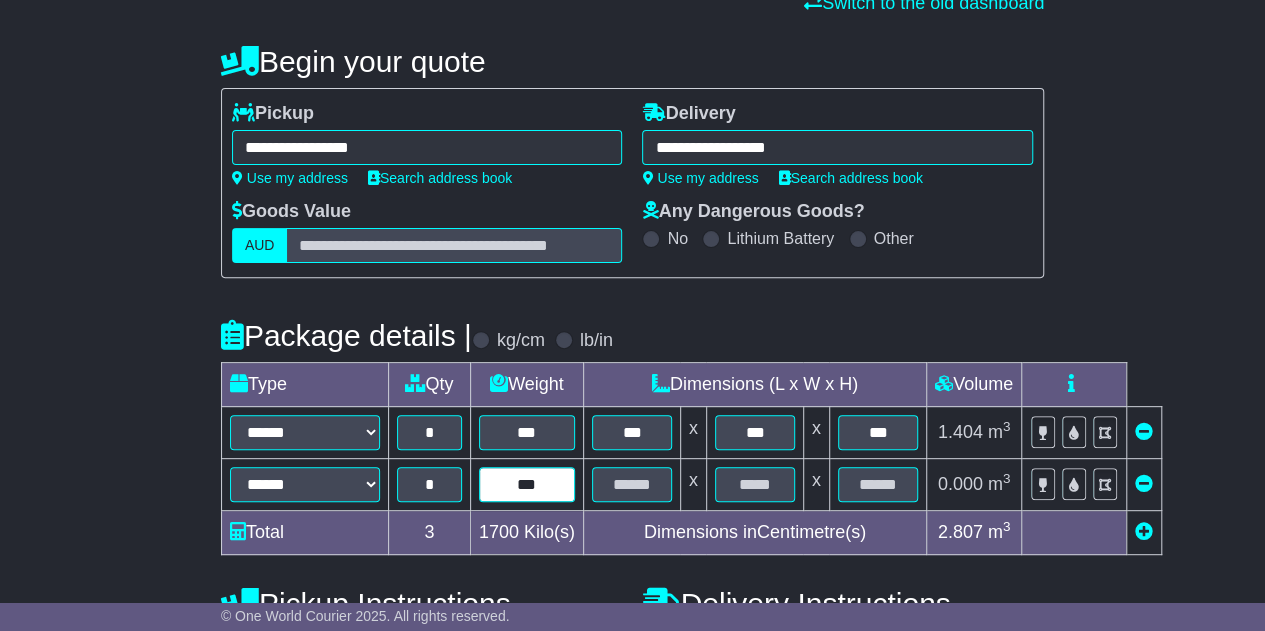 type on "***" 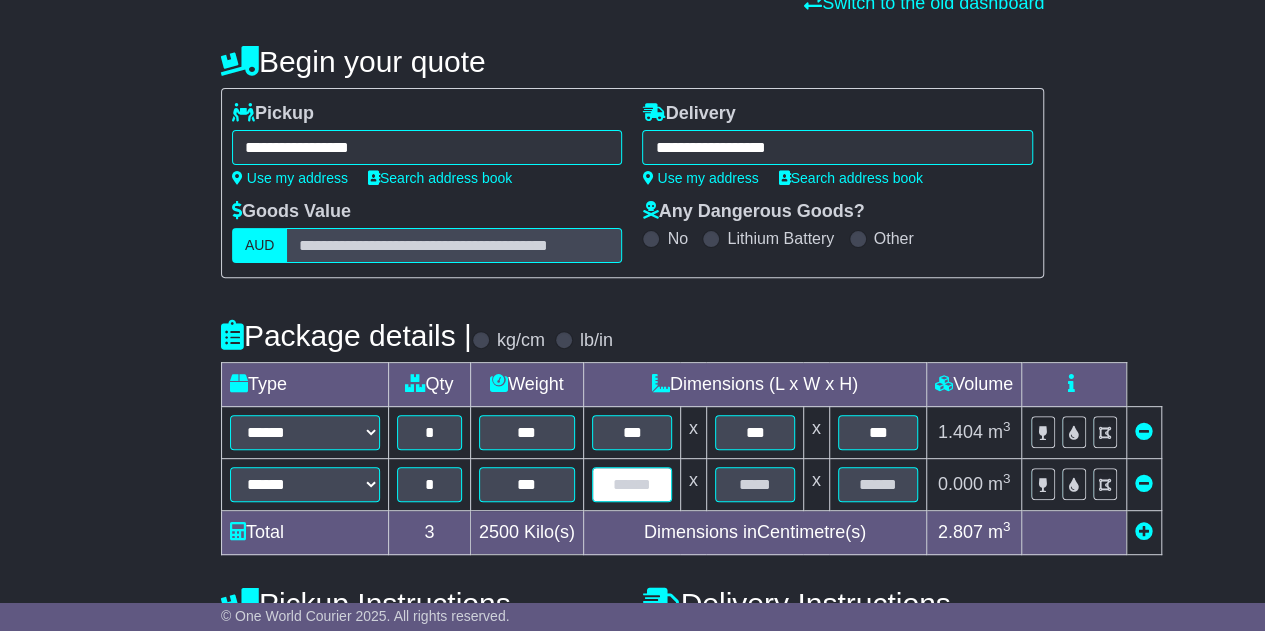 click at bounding box center [632, 484] 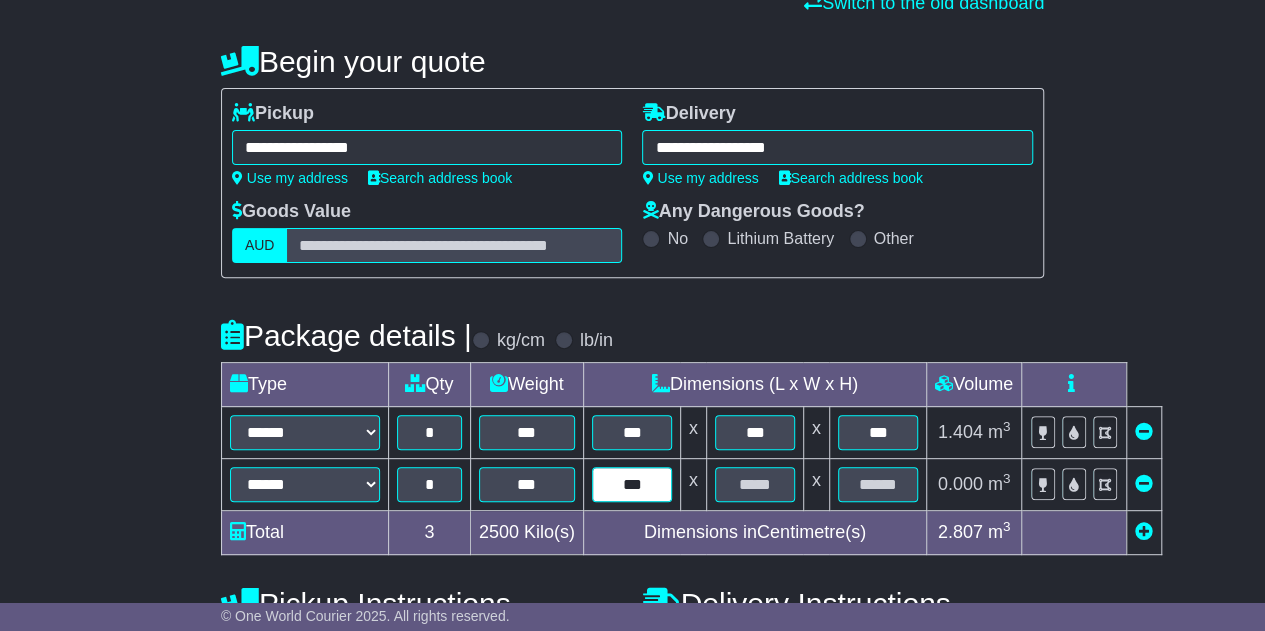 type on "***" 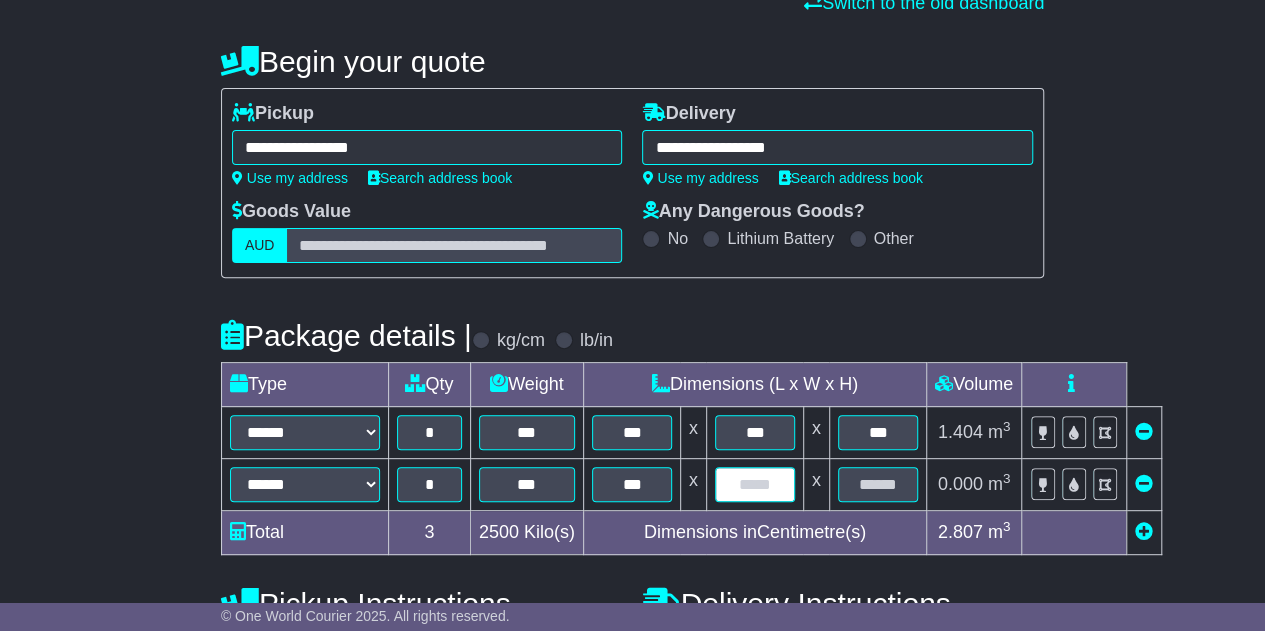 click at bounding box center [755, 484] 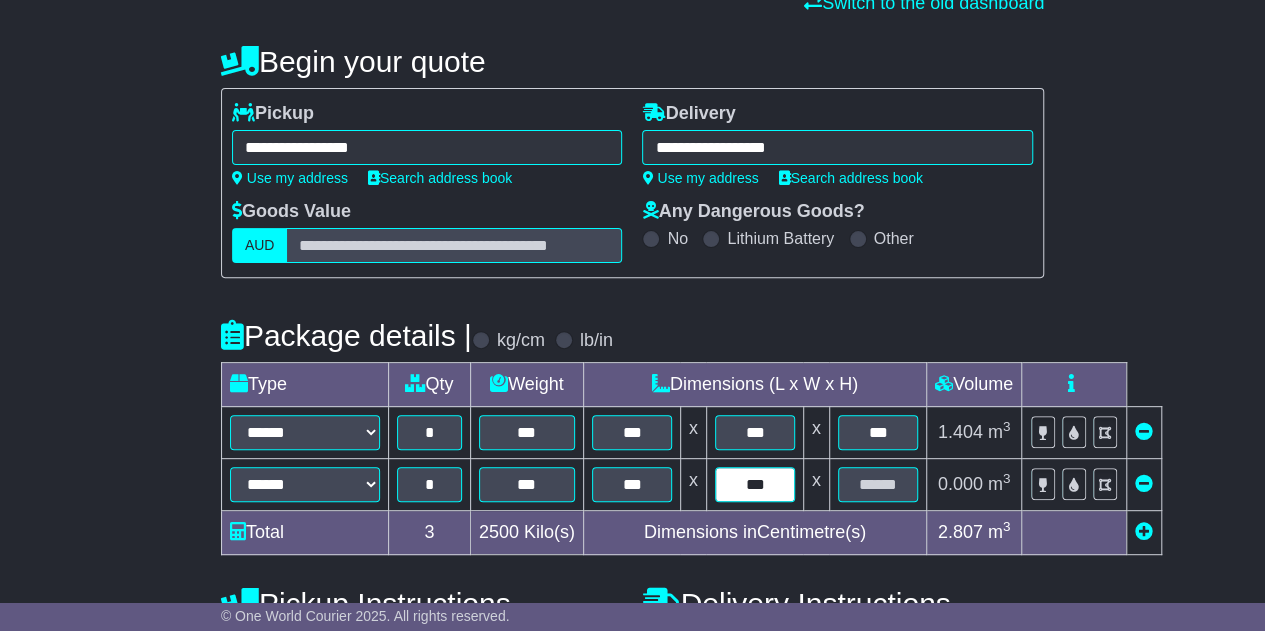 type on "***" 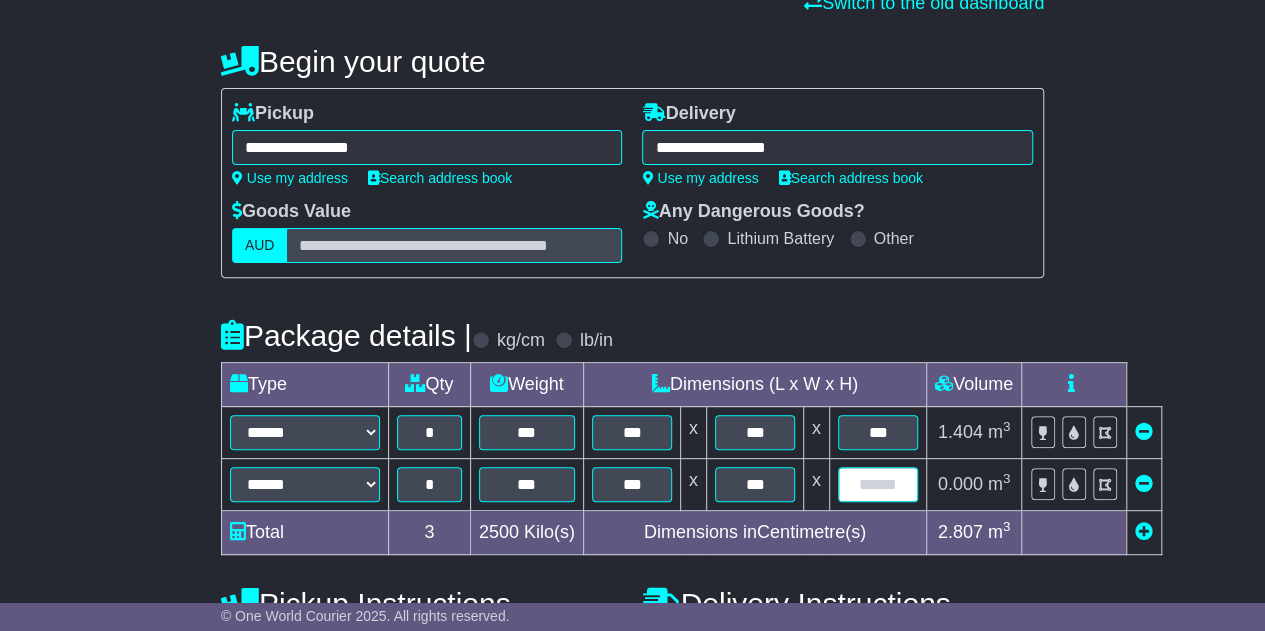 click at bounding box center [878, 484] 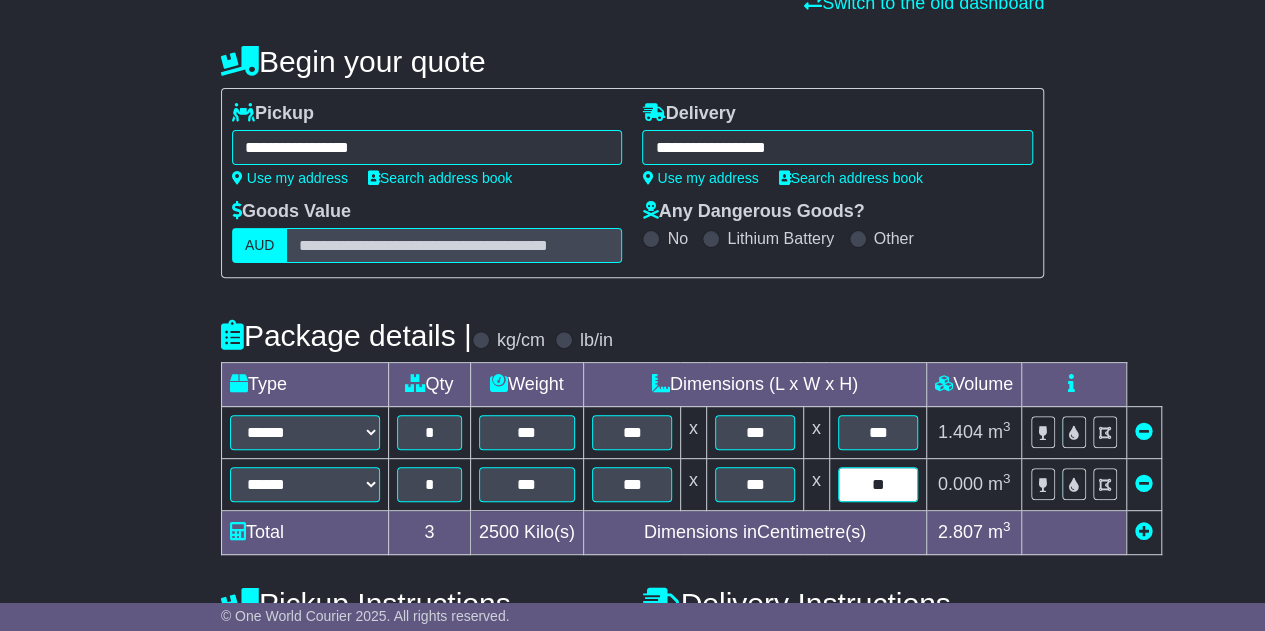 type on "**" 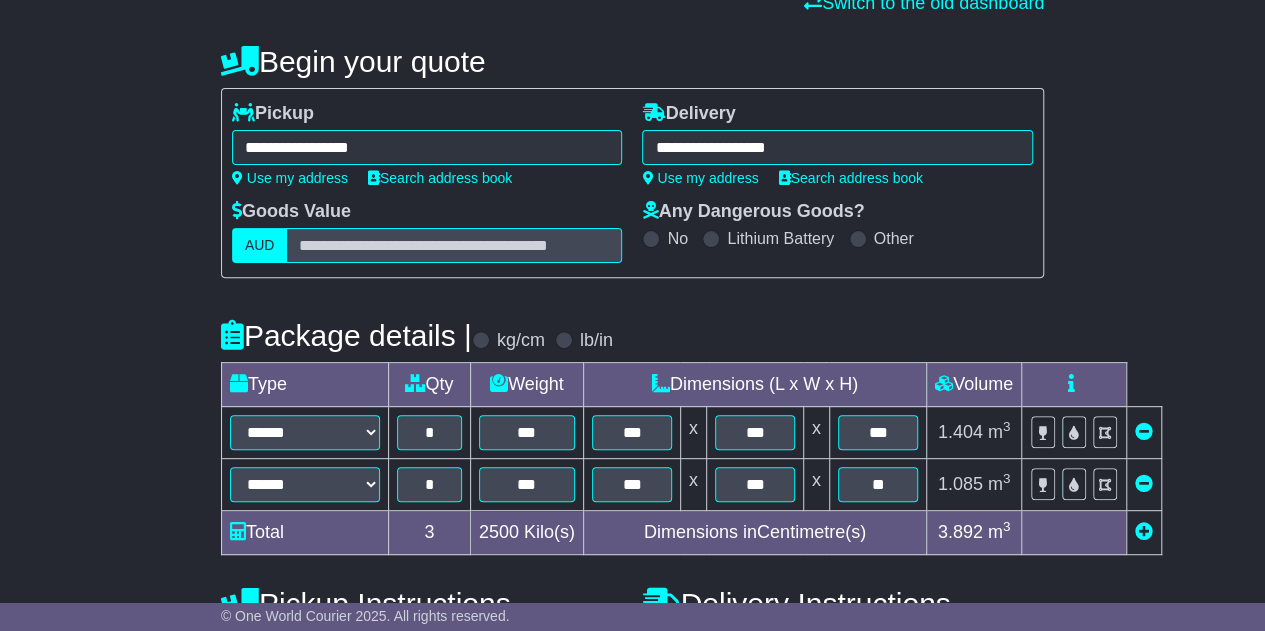 click on "**********" at bounding box center [632, 552] 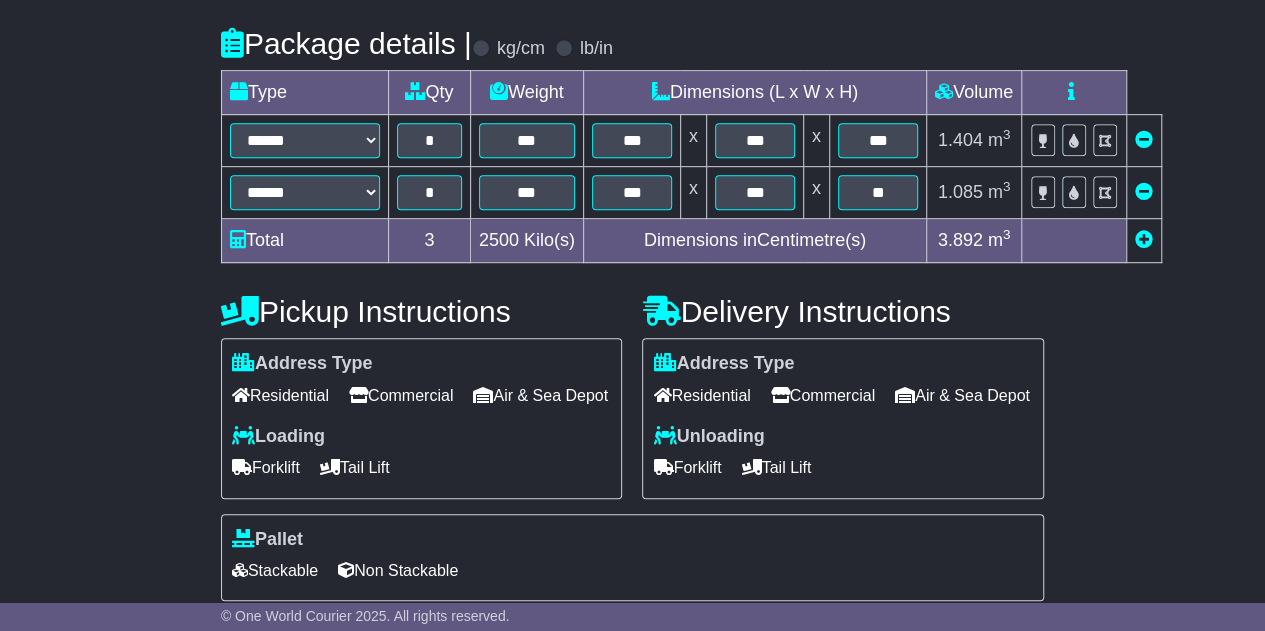 scroll, scrollTop: 500, scrollLeft: 0, axis: vertical 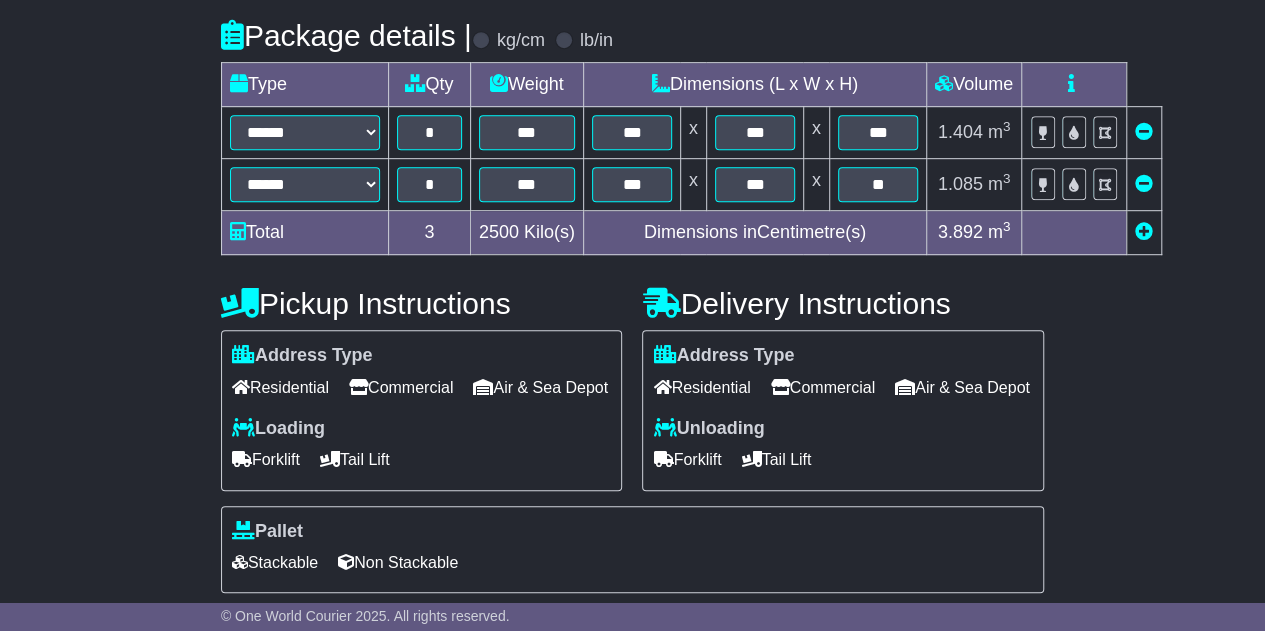 click on "Air & Sea Depot" at bounding box center (540, 387) 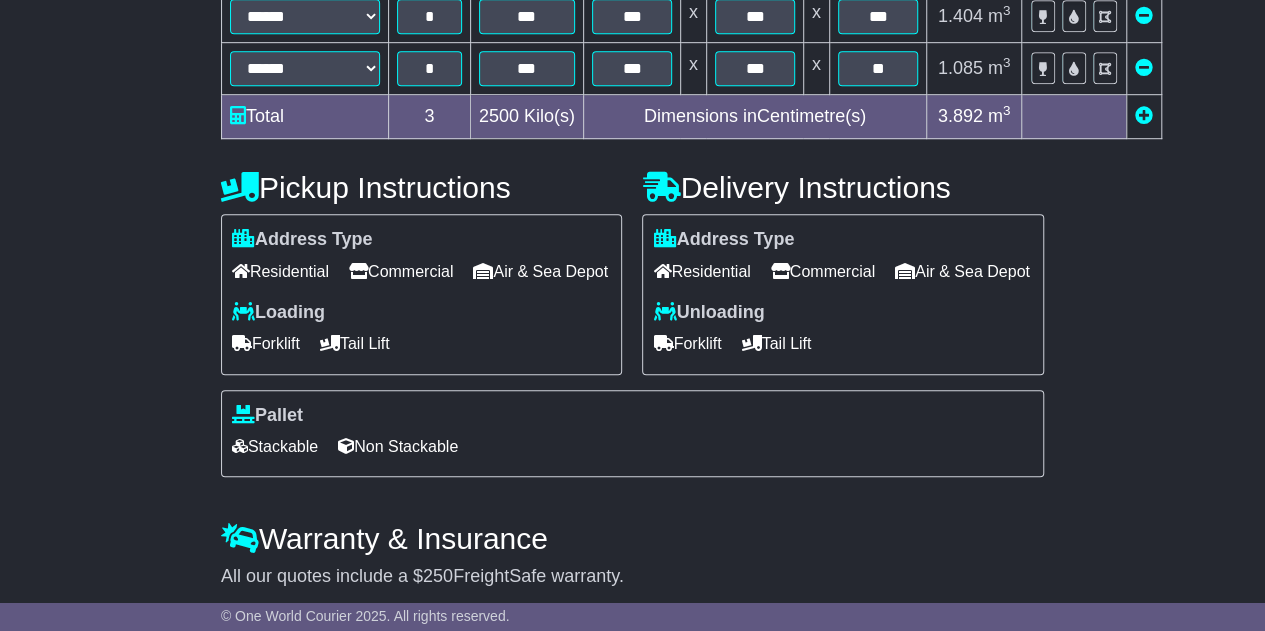 scroll, scrollTop: 700, scrollLeft: 0, axis: vertical 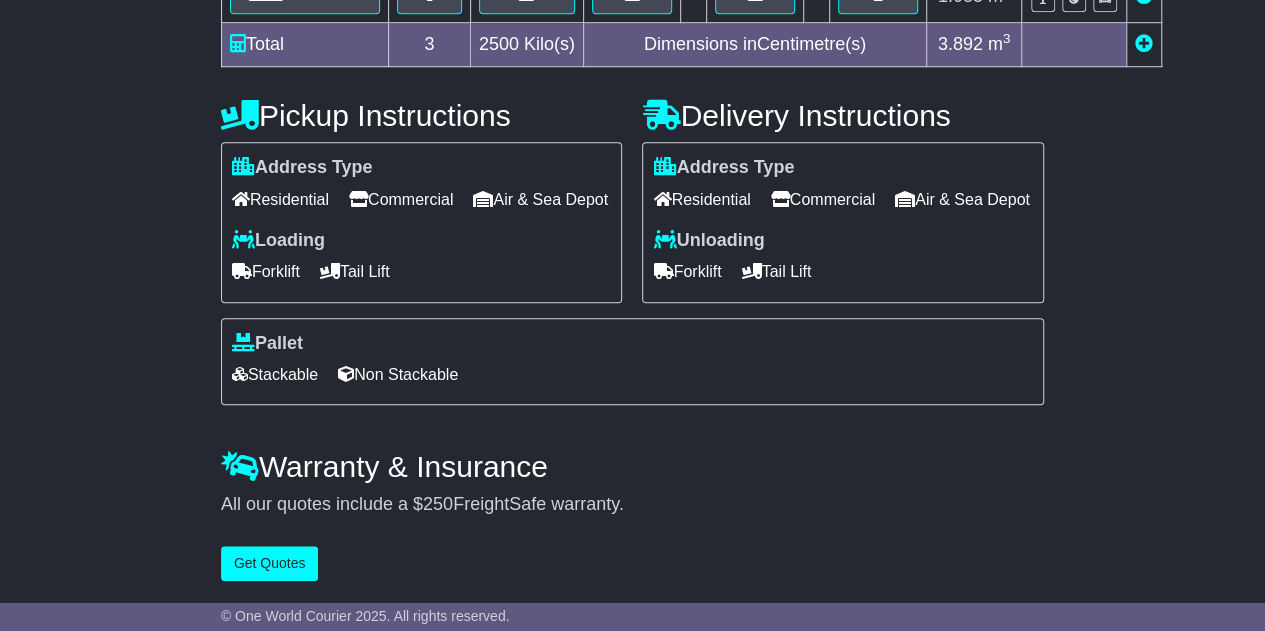 click on "Stackable" at bounding box center [275, 374] 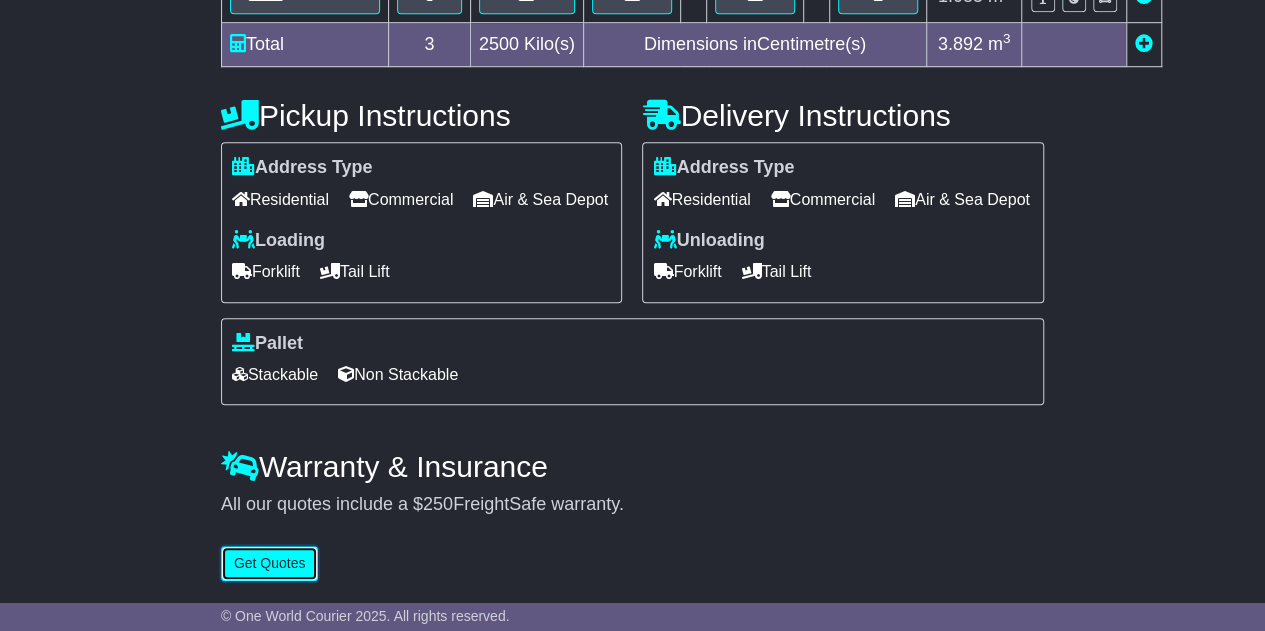 click on "Get Quotes" at bounding box center (270, 563) 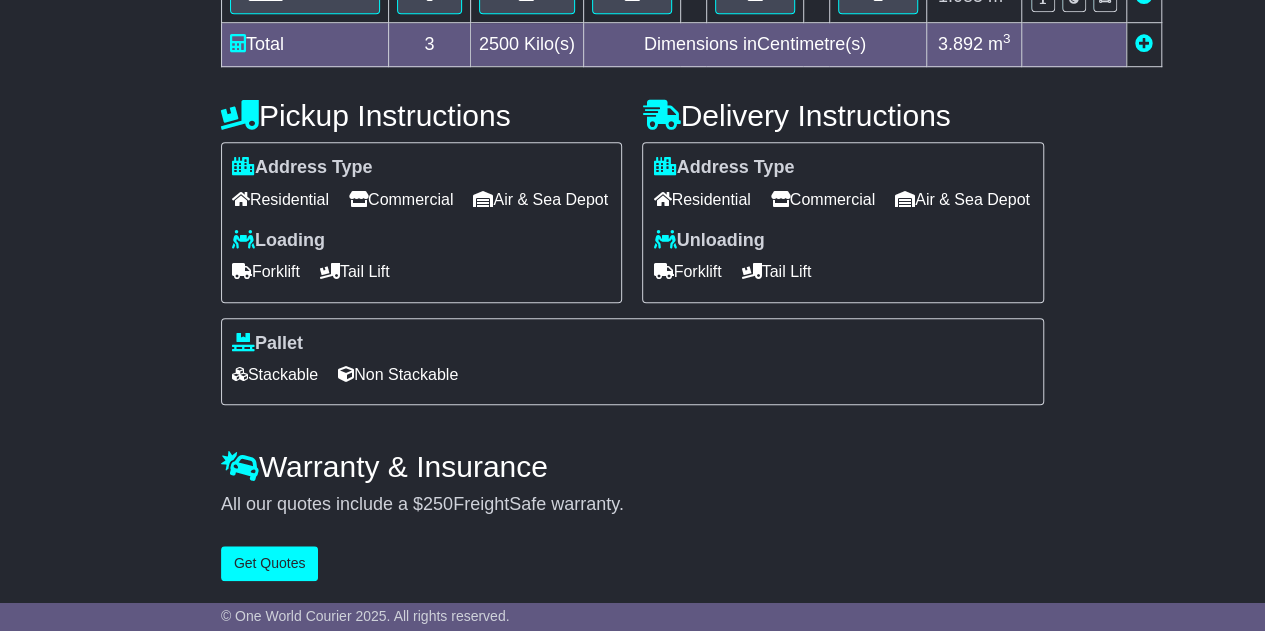 scroll, scrollTop: 0, scrollLeft: 0, axis: both 